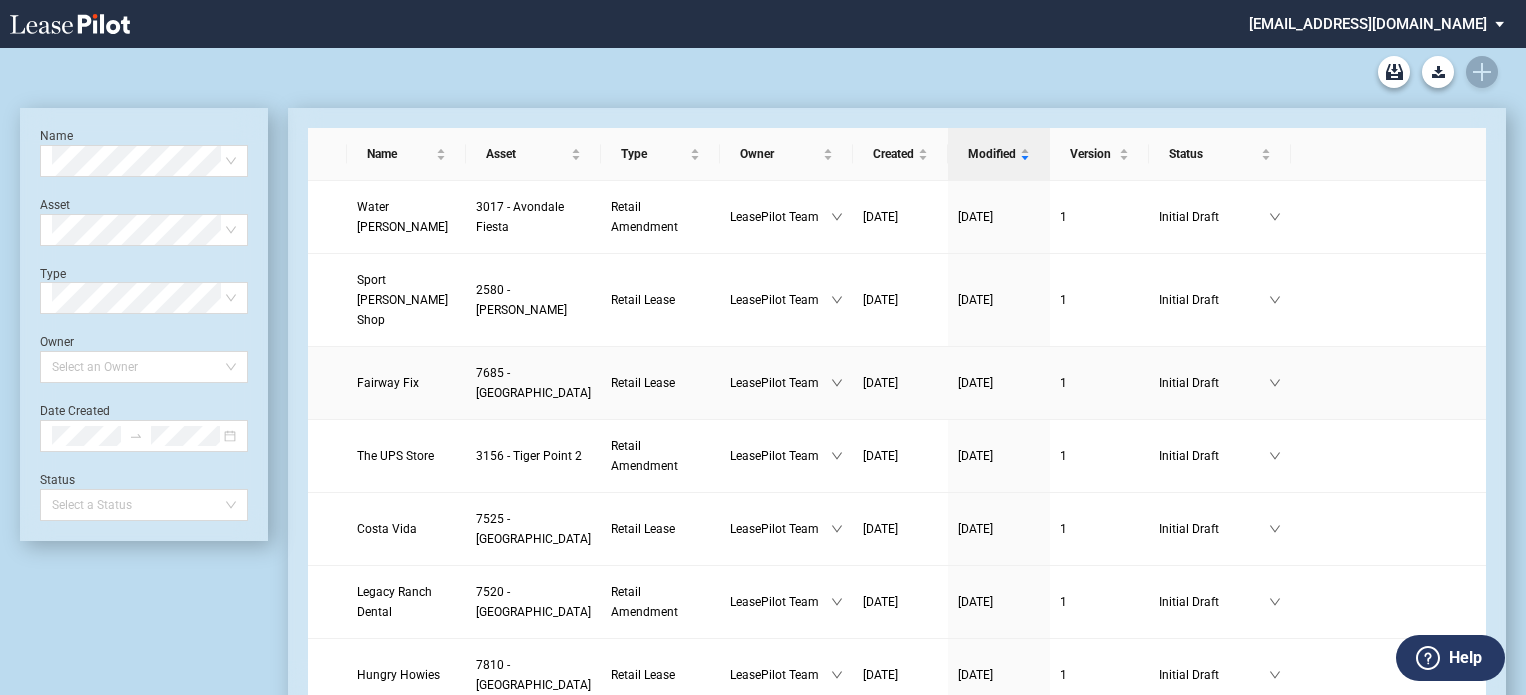 scroll, scrollTop: 0, scrollLeft: 0, axis: both 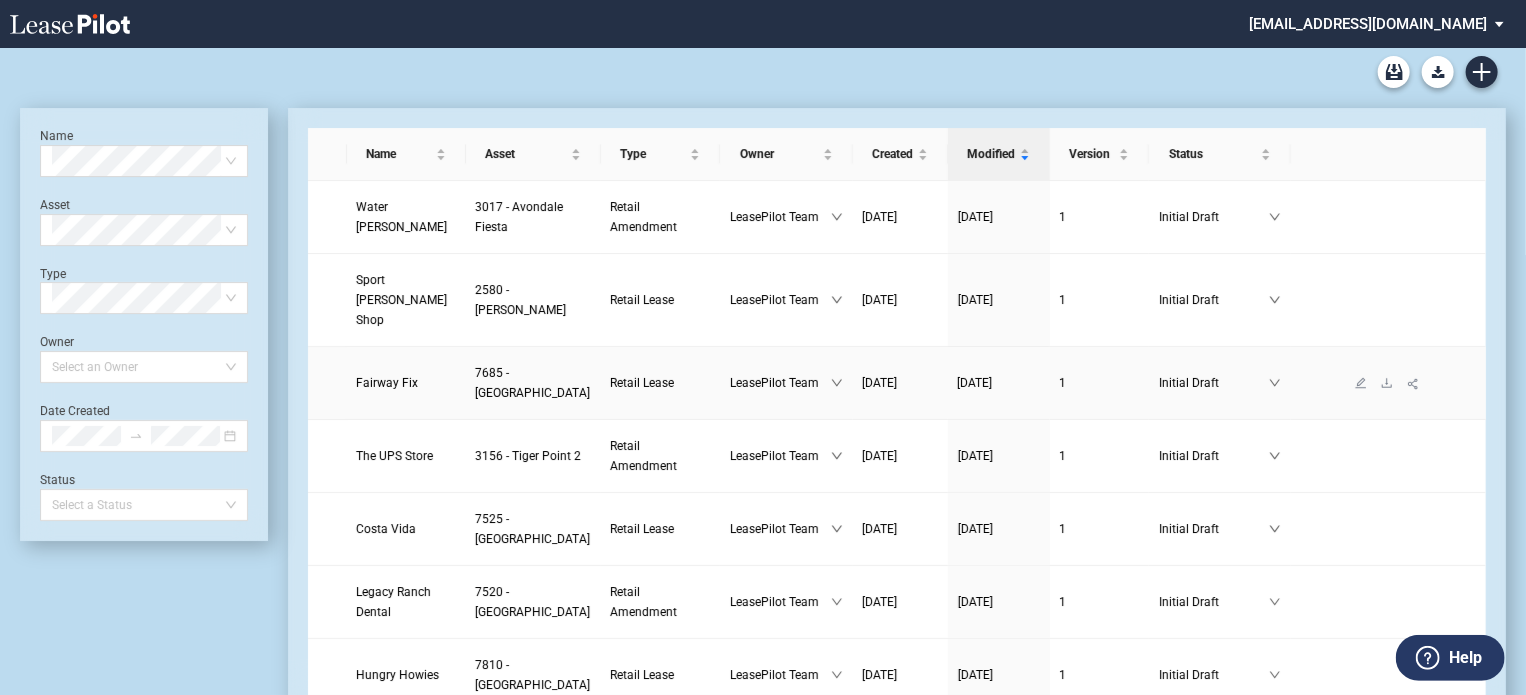 click on "Fairway Fix" at bounding box center [388, 383] 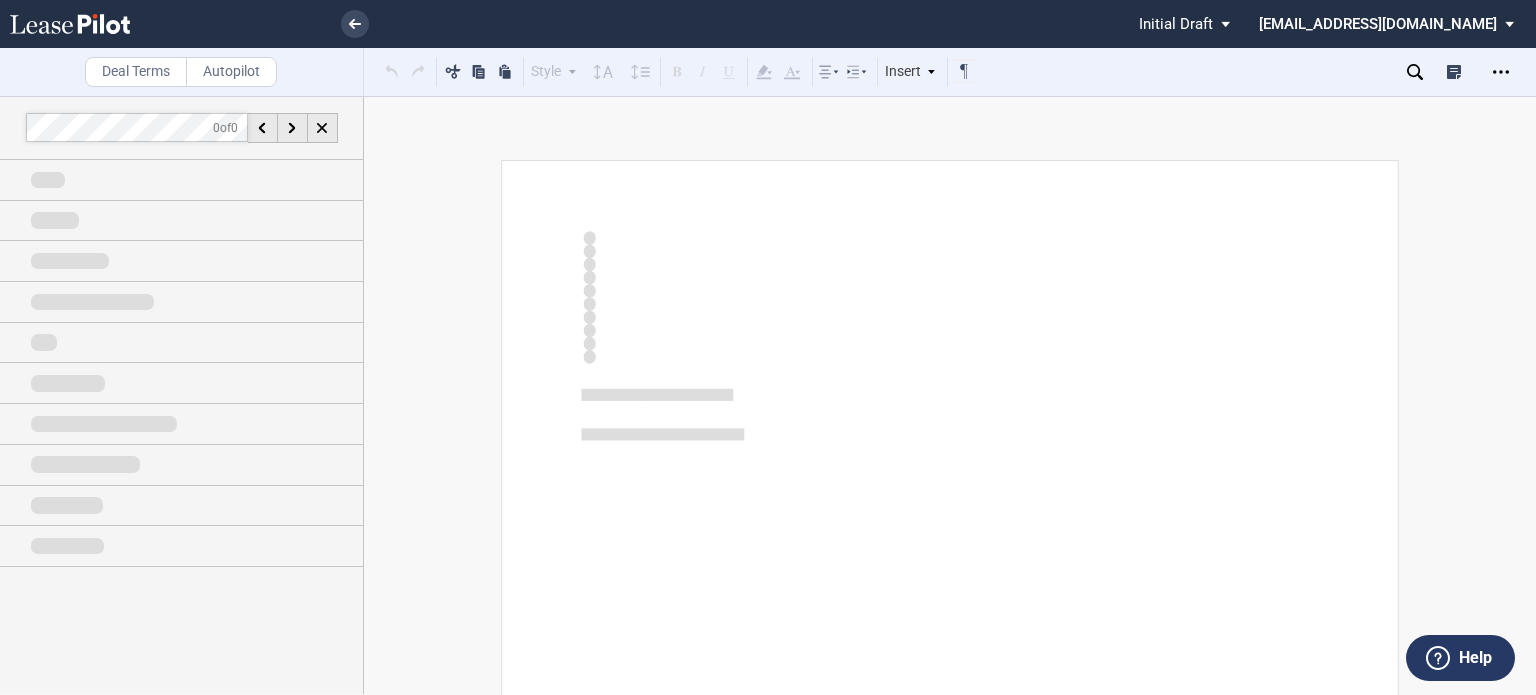 scroll, scrollTop: 0, scrollLeft: 0, axis: both 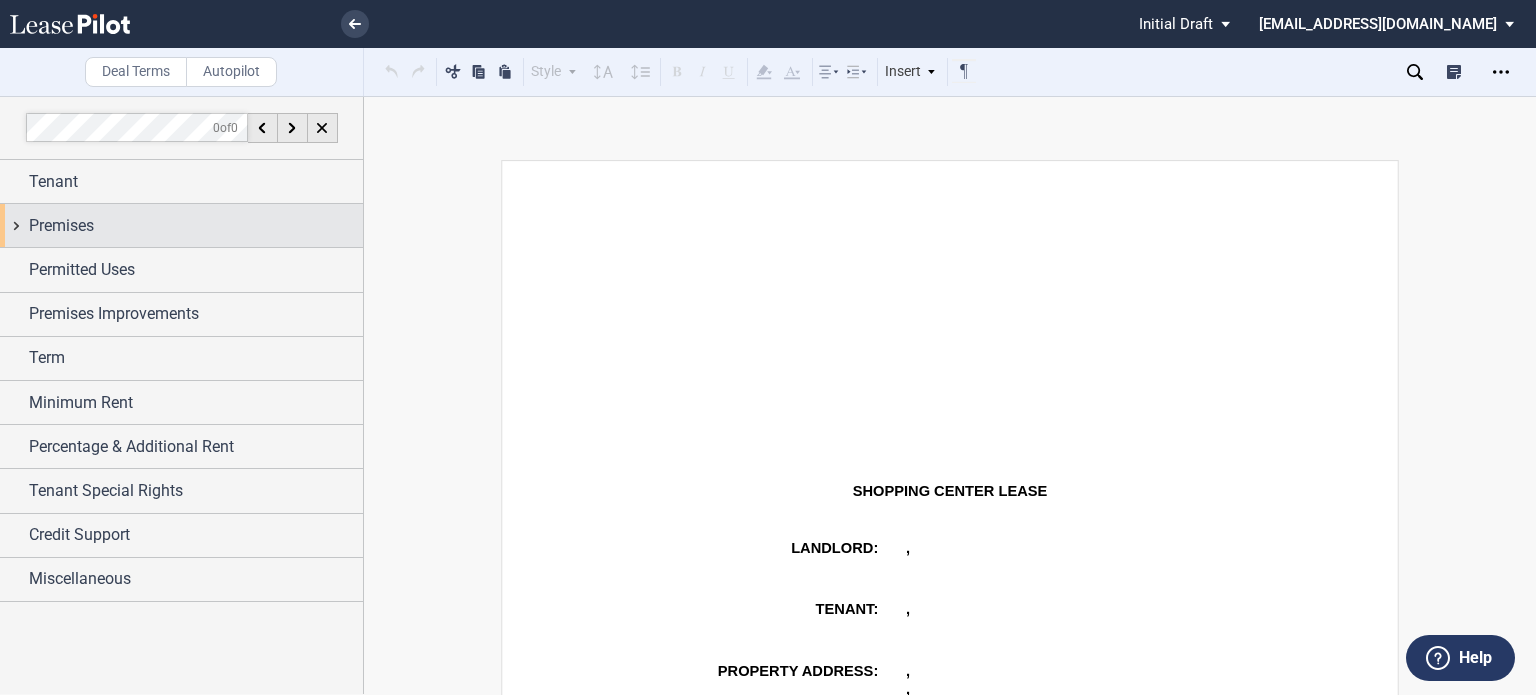 click on "Premises" at bounding box center (61, 226) 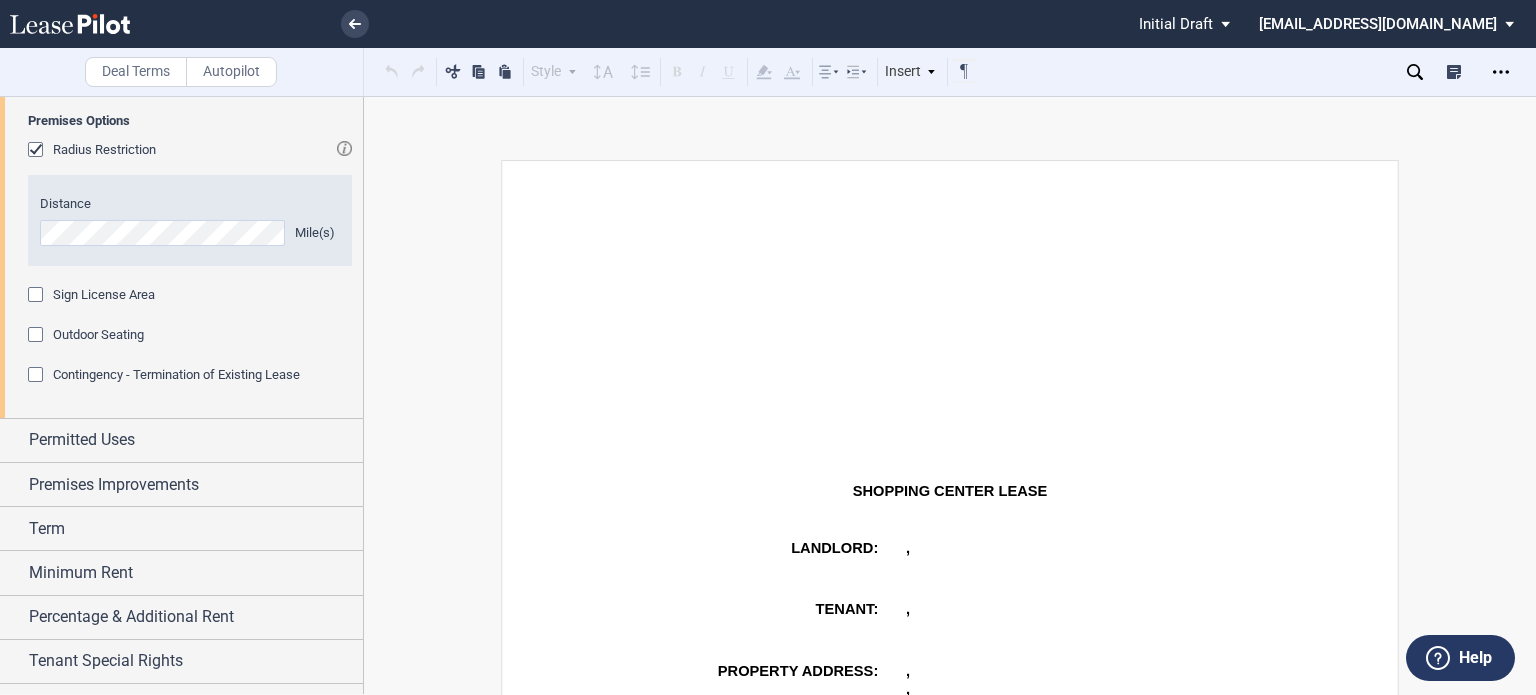 scroll, scrollTop: 597, scrollLeft: 0, axis: vertical 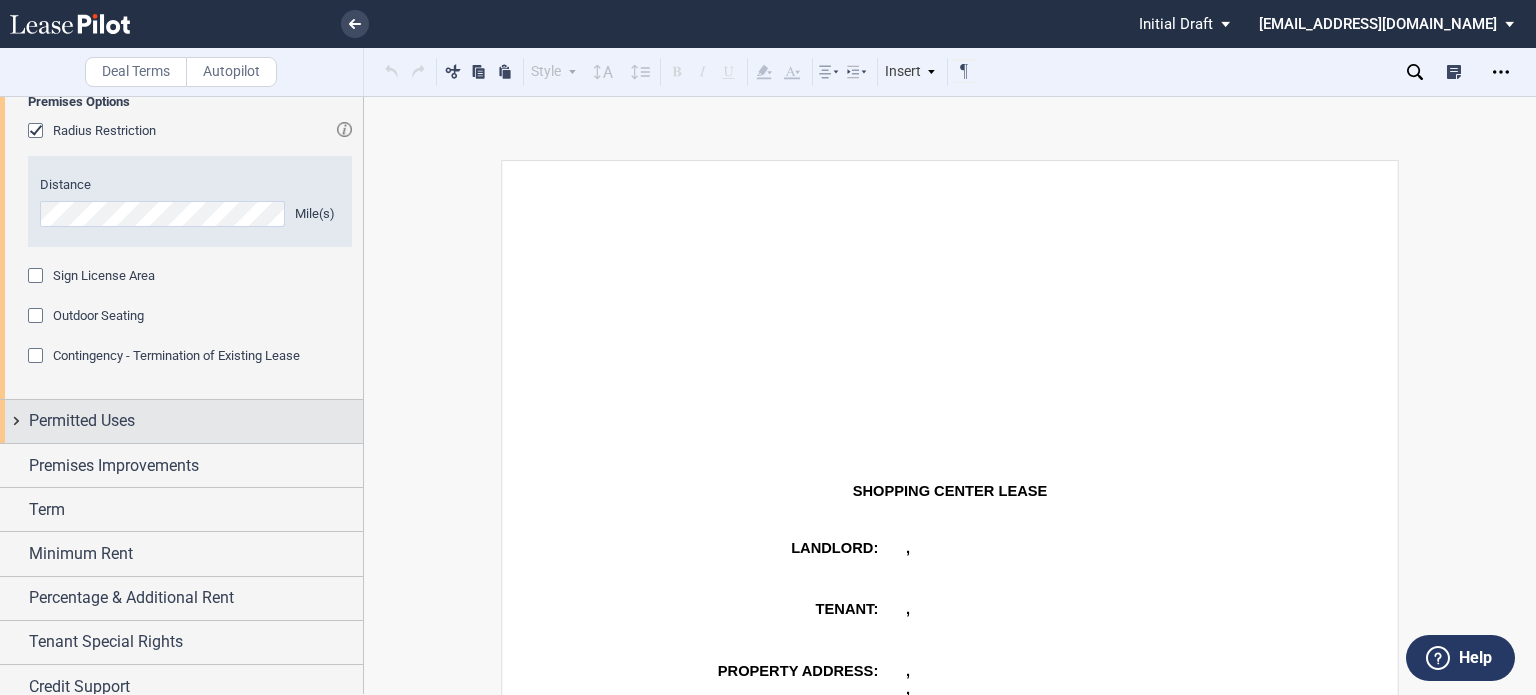click on "Permitted Uses" at bounding box center (181, 421) 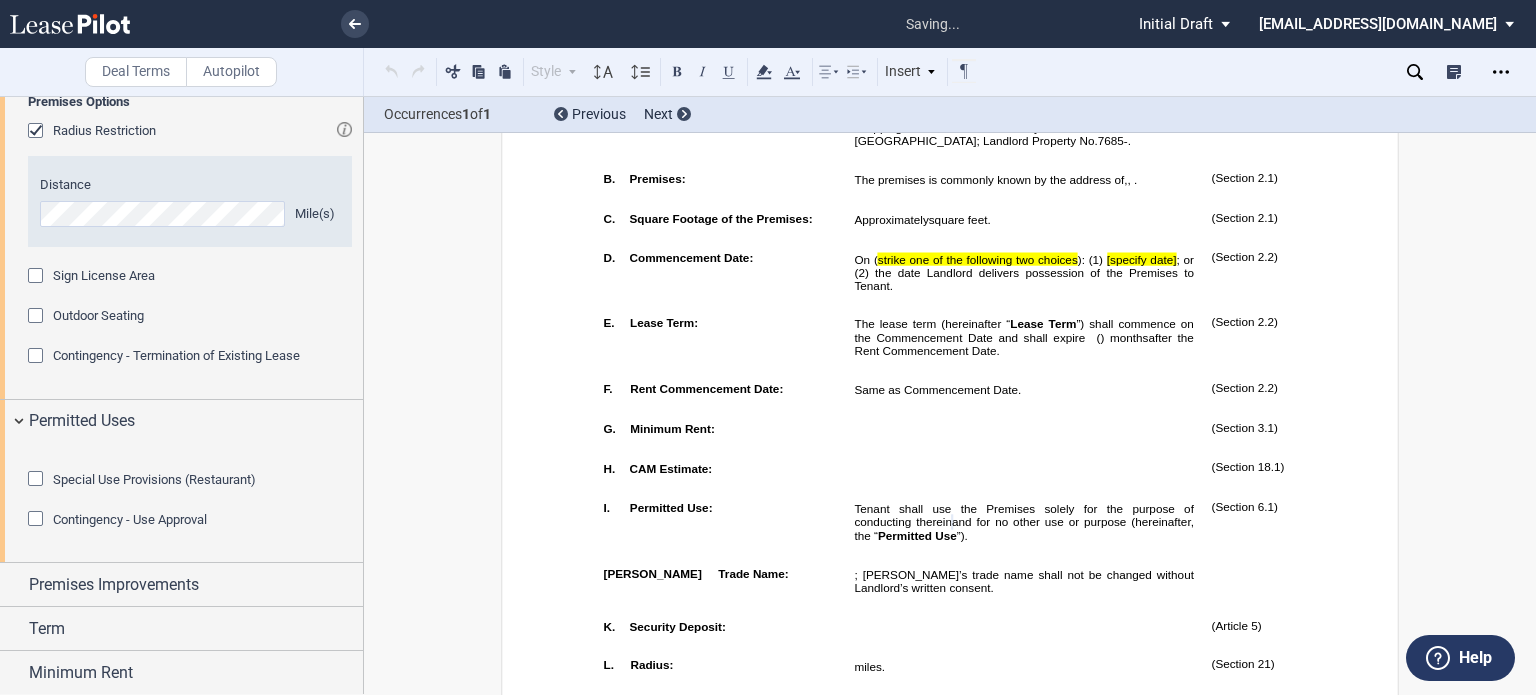 scroll, scrollTop: 1247, scrollLeft: 0, axis: vertical 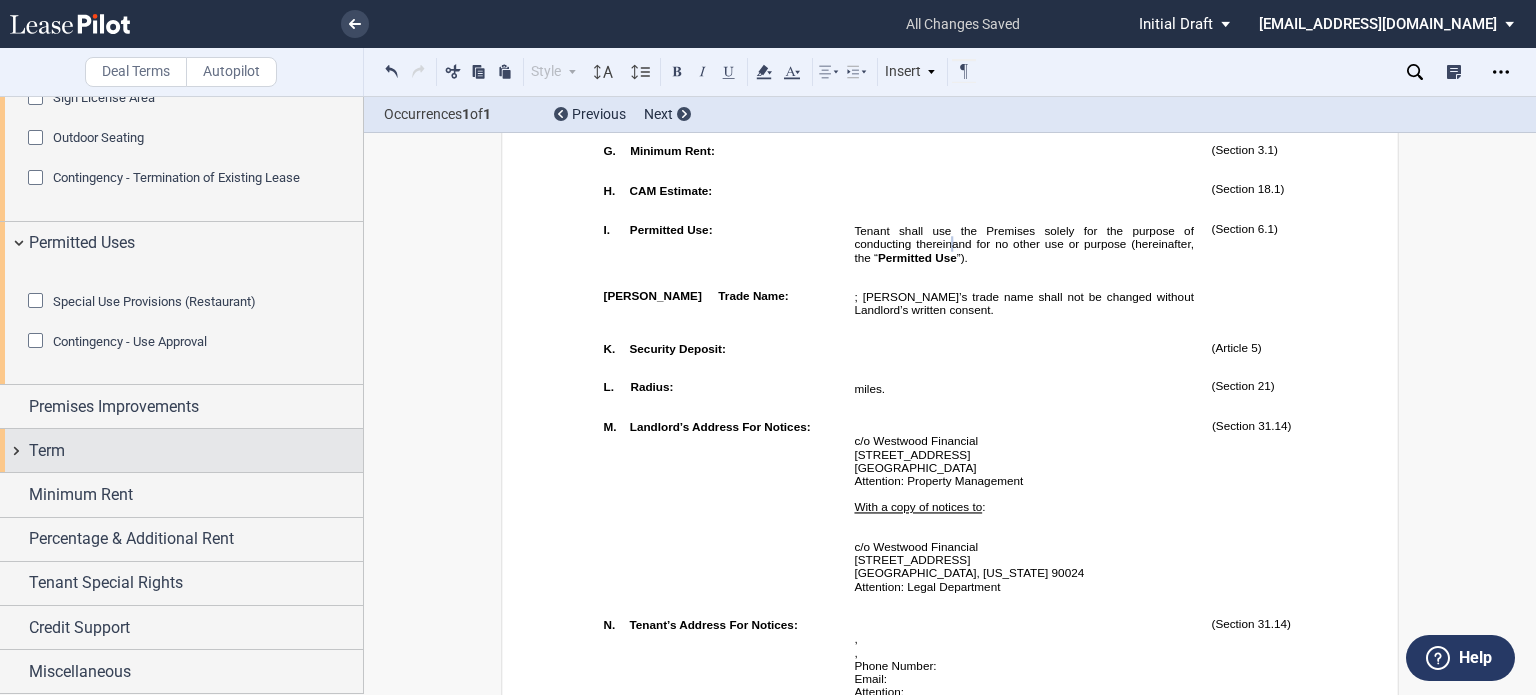 click on "Term" at bounding box center (196, 451) 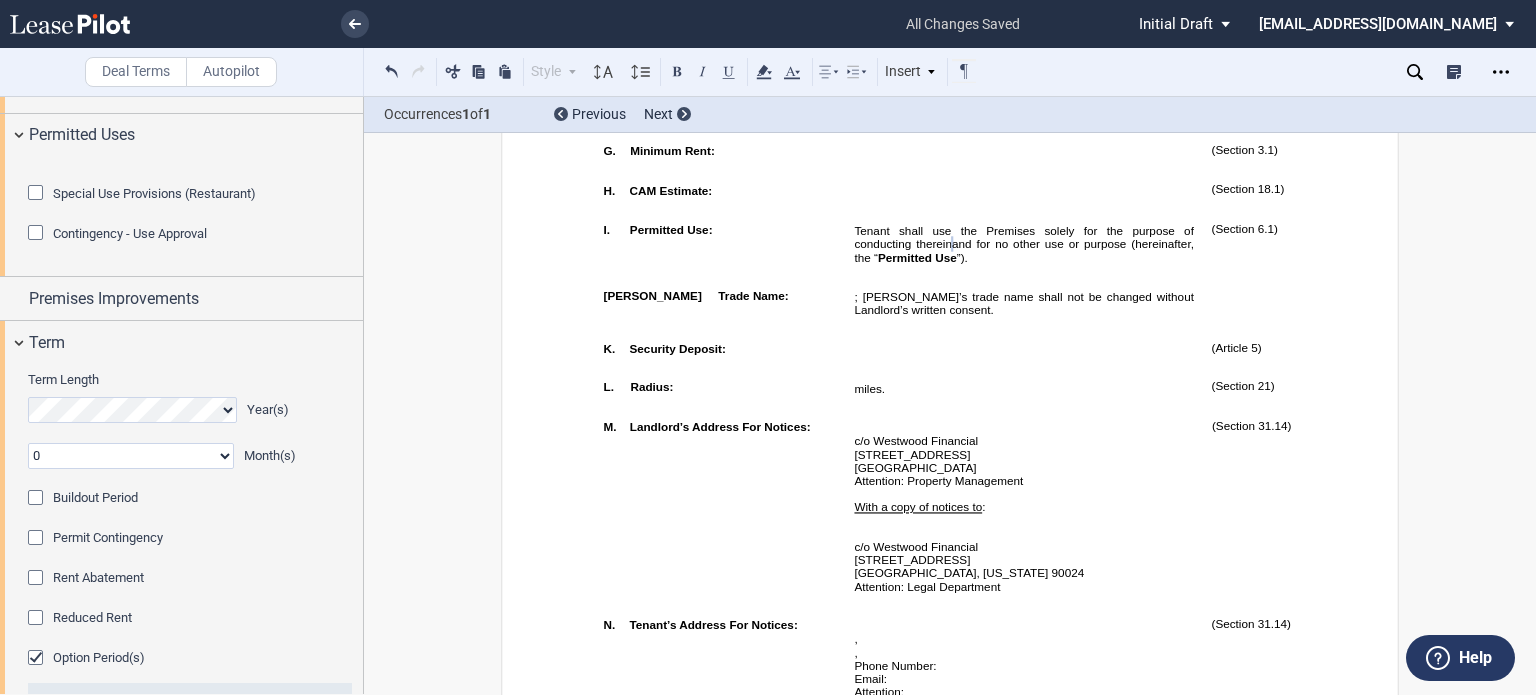 click 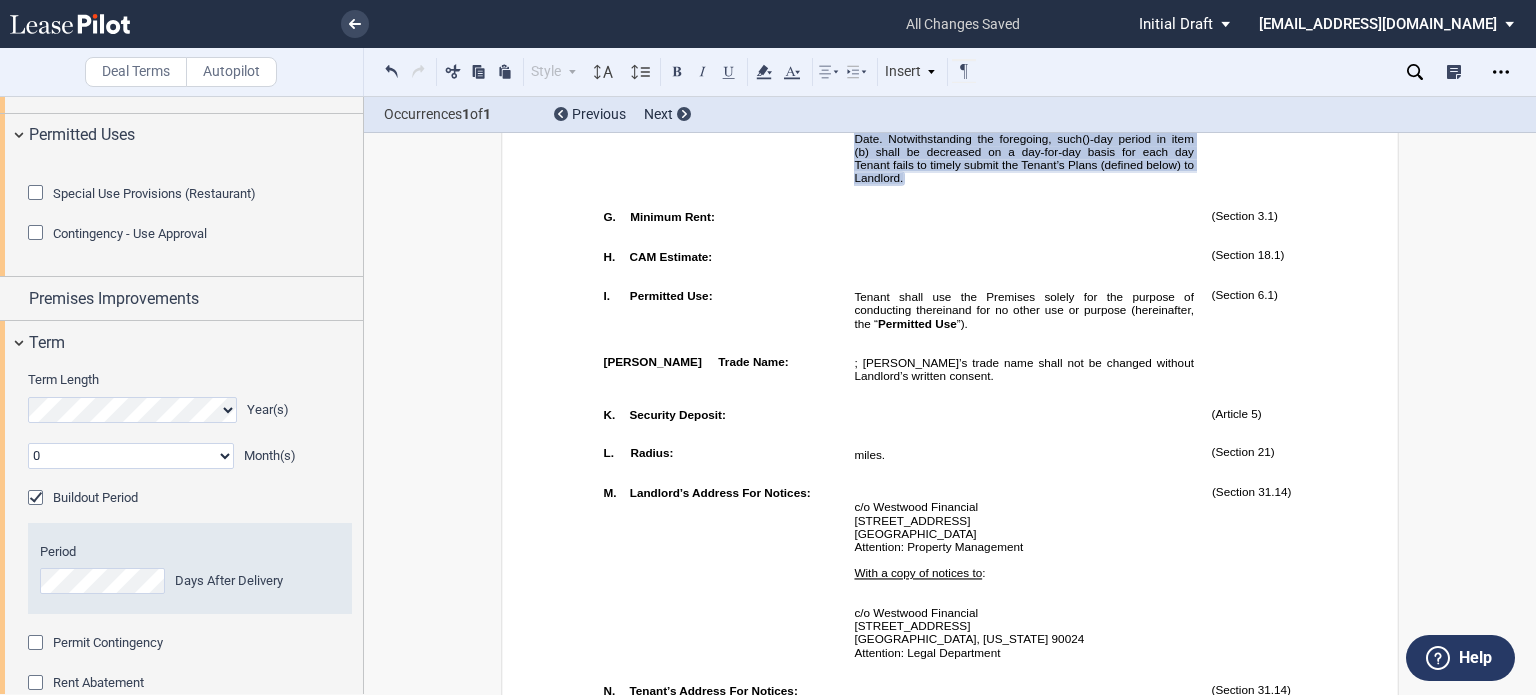 scroll, scrollTop: 887, scrollLeft: 0, axis: vertical 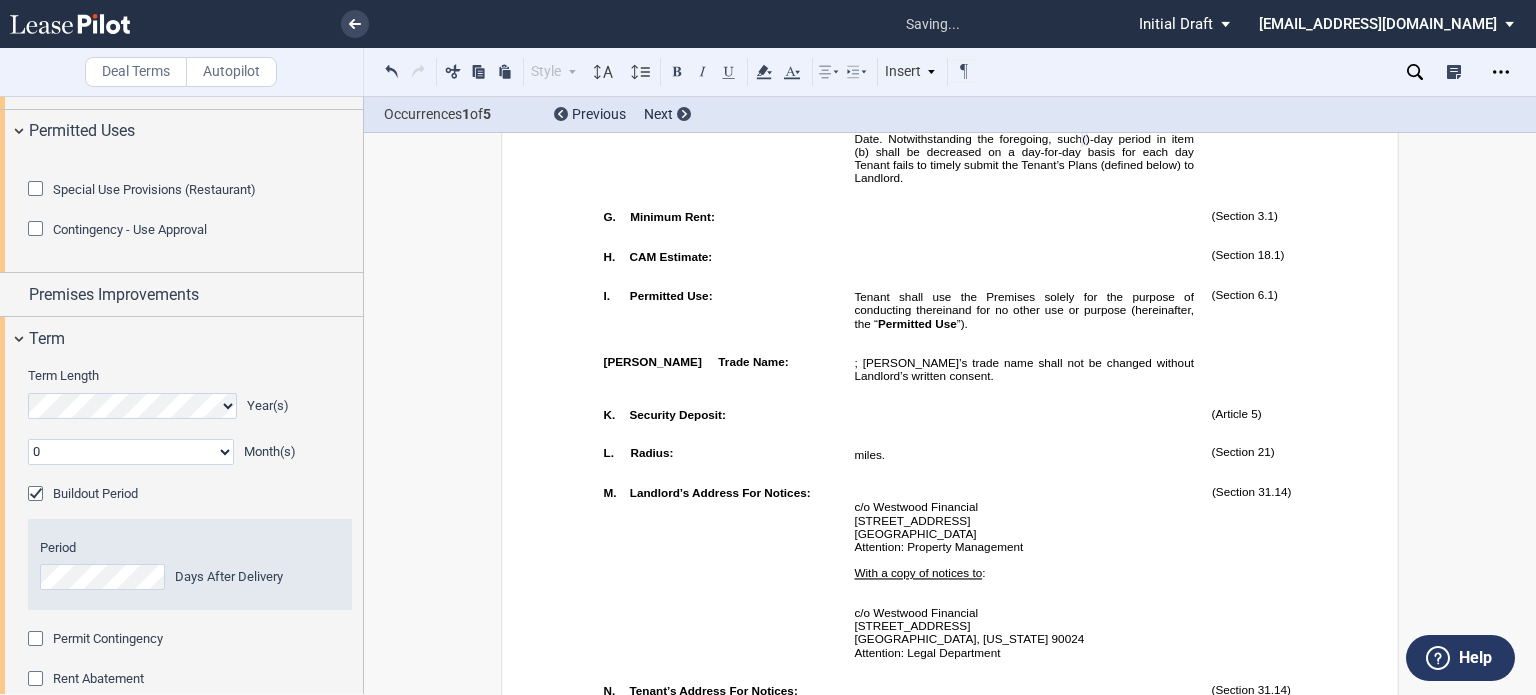 drag, startPoint x: 364, startPoint y: 349, endPoint x: 362, endPoint y: 405, distance: 56.0357 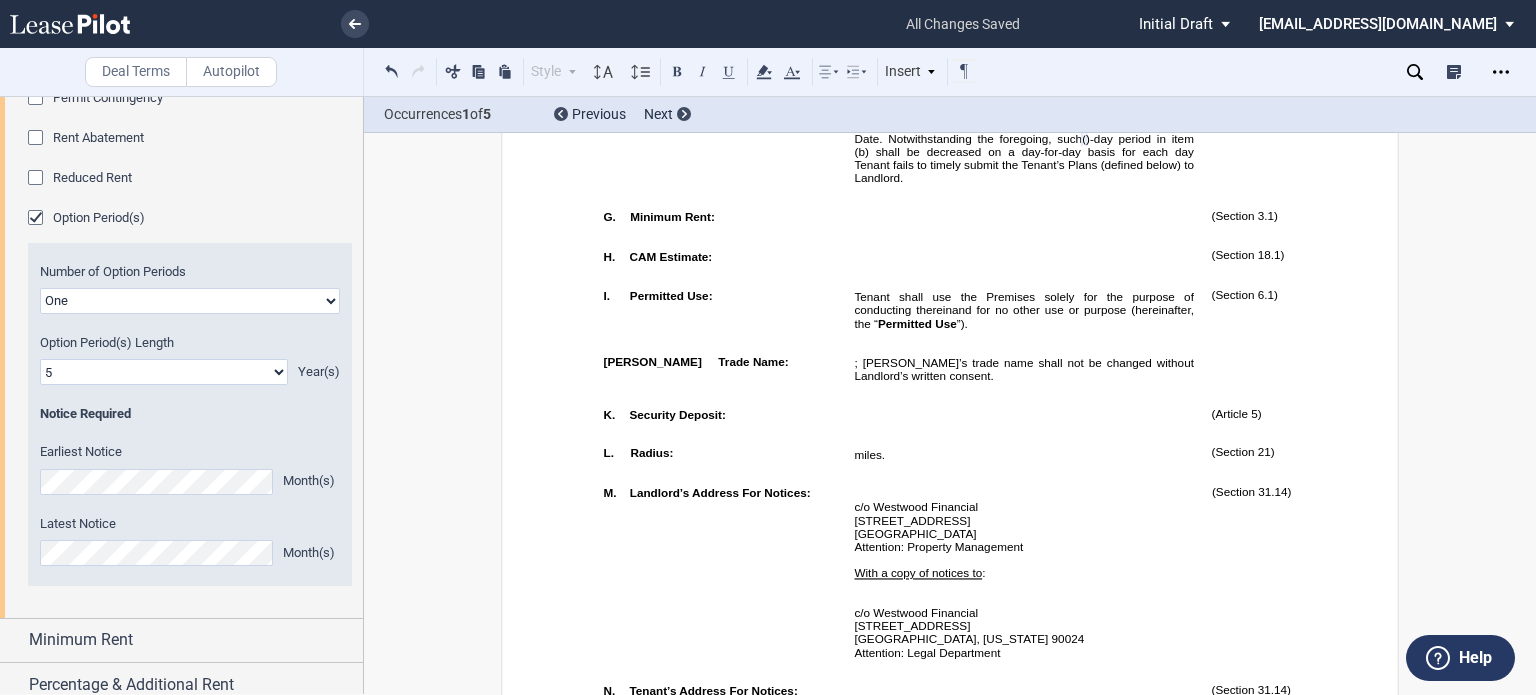 scroll, scrollTop: 1447, scrollLeft: 0, axis: vertical 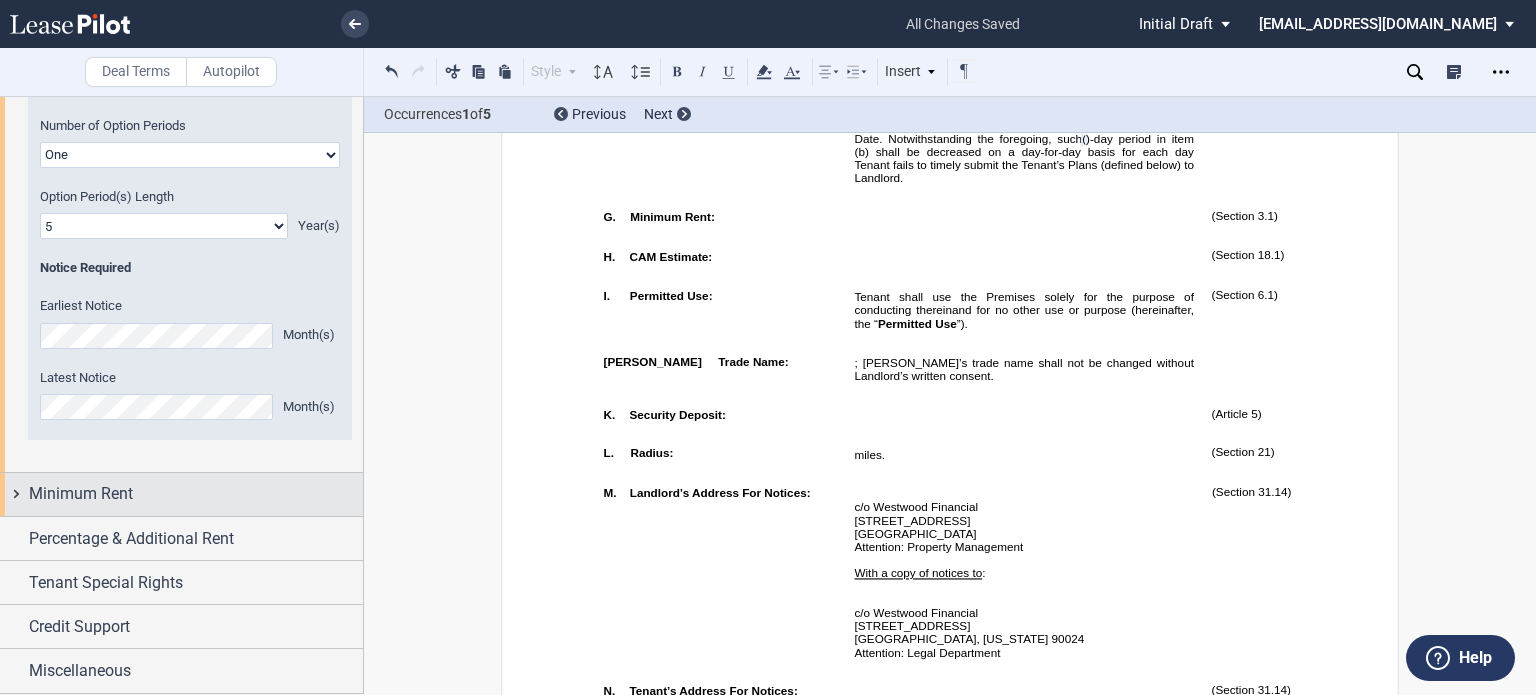 click on "Minimum Rent" at bounding box center (181, 494) 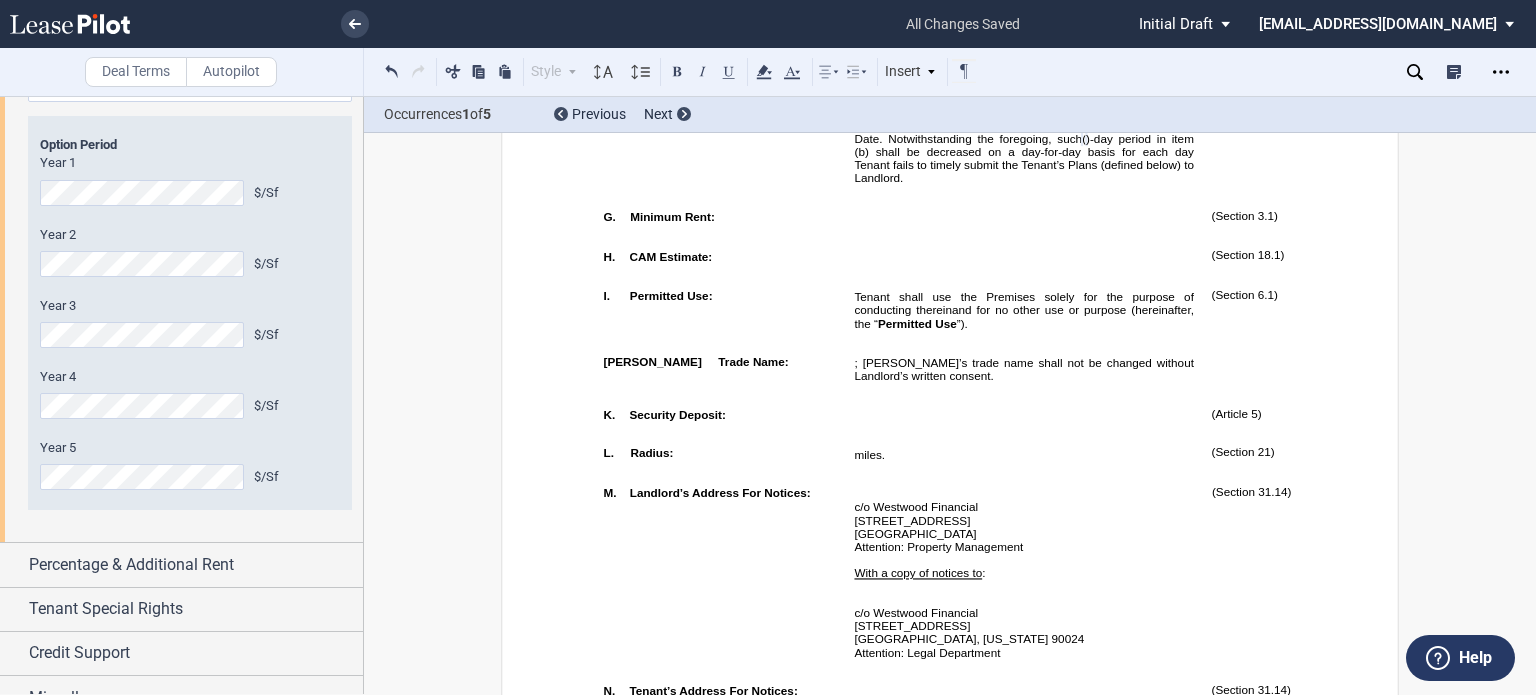 scroll, scrollTop: 2523, scrollLeft: 0, axis: vertical 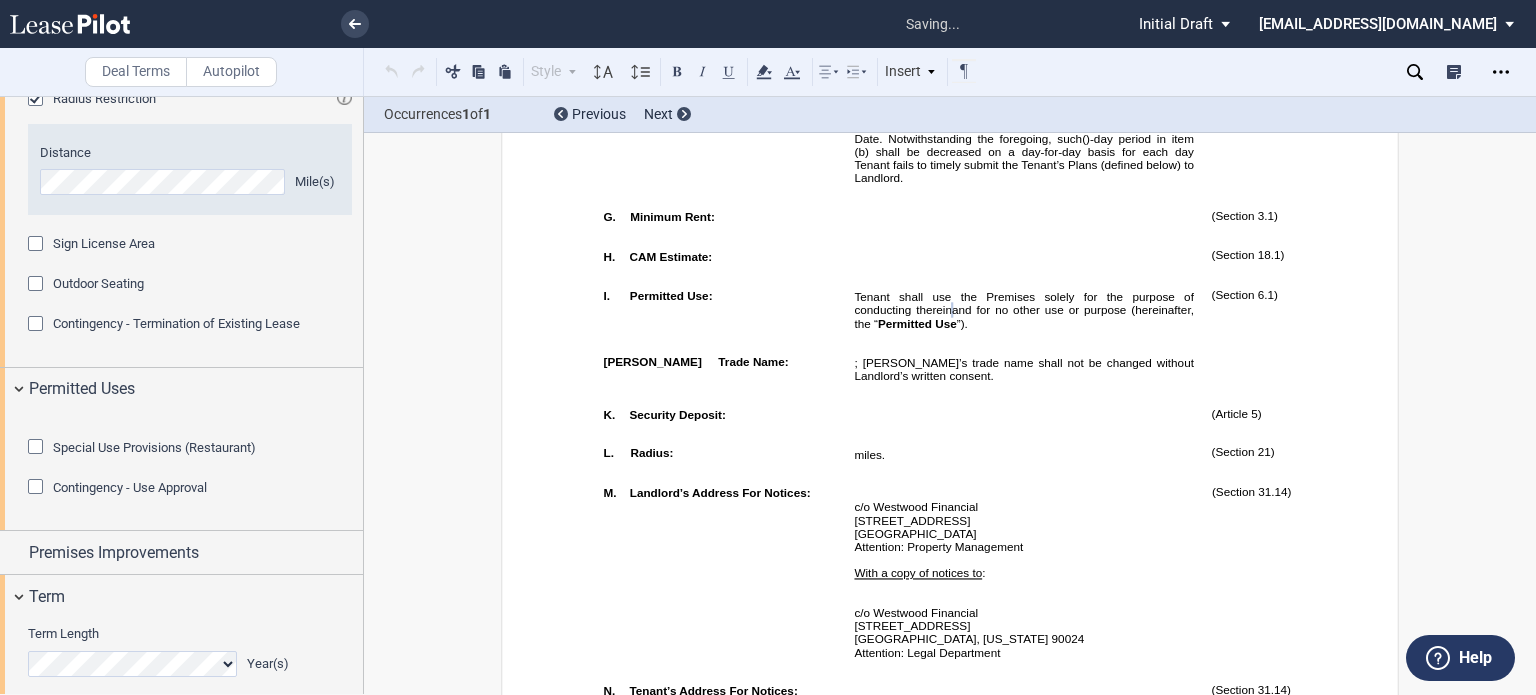 click on "﻿
﻿
﻿
﻿
﻿
﻿
﻿
﻿
﻿
﻿
﻿
﻿
﻿
﻿
﻿
﻿
﻿
﻿
﻿
SHOPPING CENTER LEASE
﻿
﻿
﻿
LANDLORD:
﻿ ﻿ ,
﻿ ﻿   ﻿ ﻿   ﻿ ﻿
AND
﻿ ﻿ ,
﻿ ﻿   ﻿ ﻿   ﻿ ﻿
﻿
﻿
TENANT:
﻿ ," at bounding box center (950, 11597) 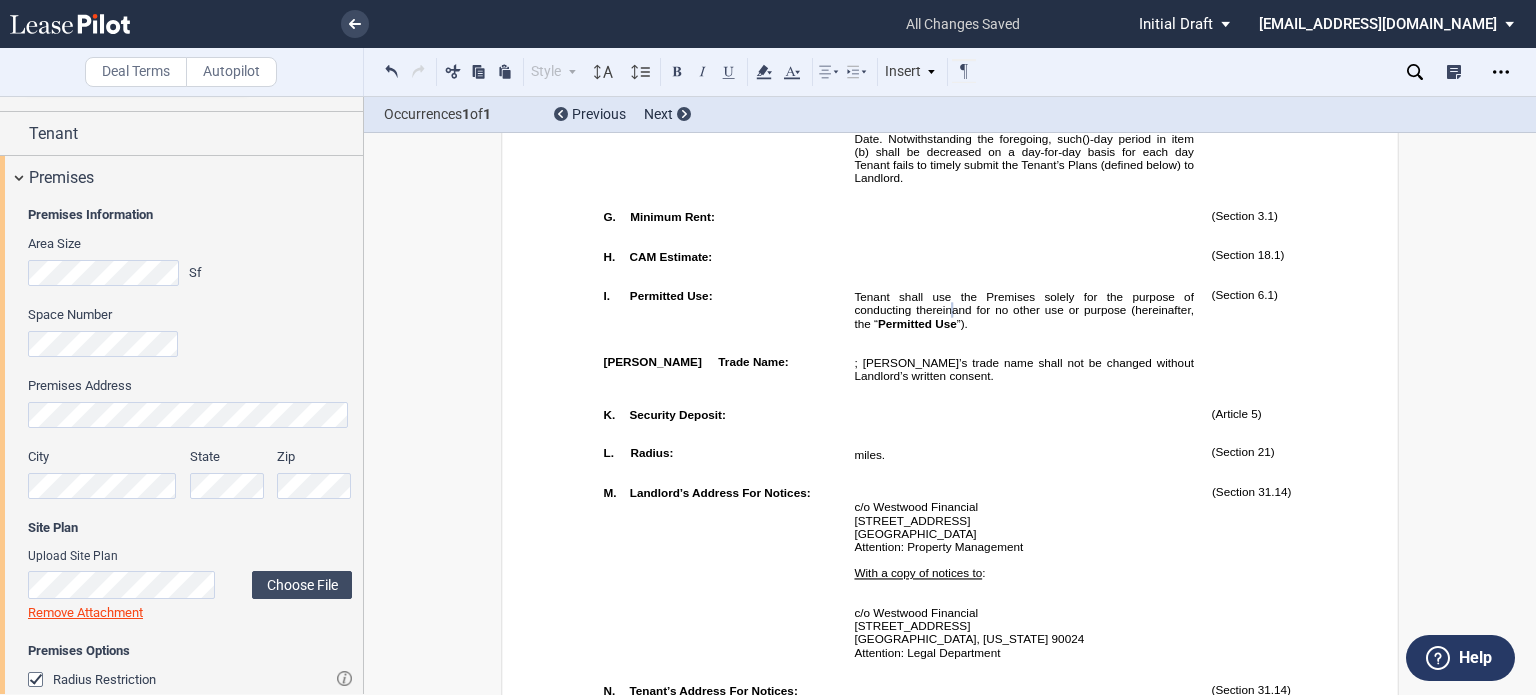 scroll, scrollTop: 0, scrollLeft: 0, axis: both 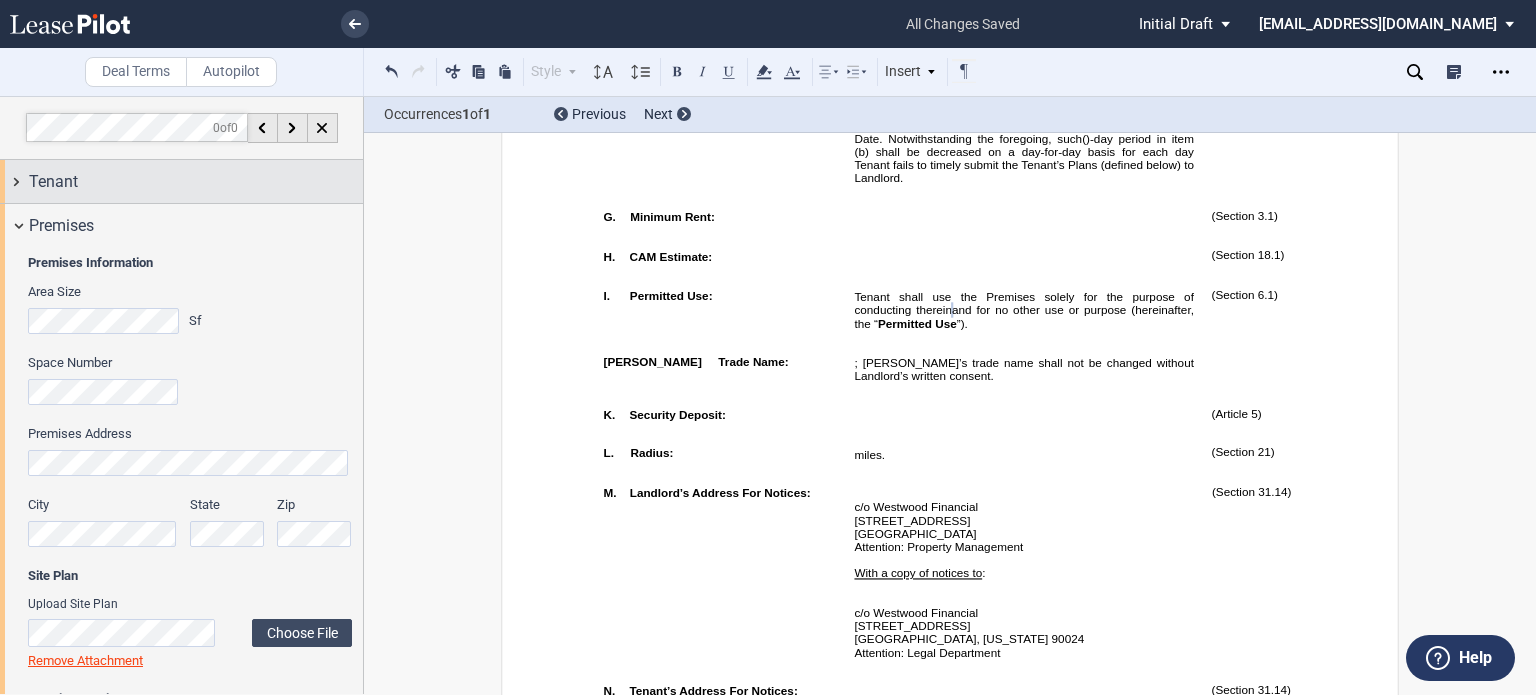 click on "Tenant" at bounding box center (196, 182) 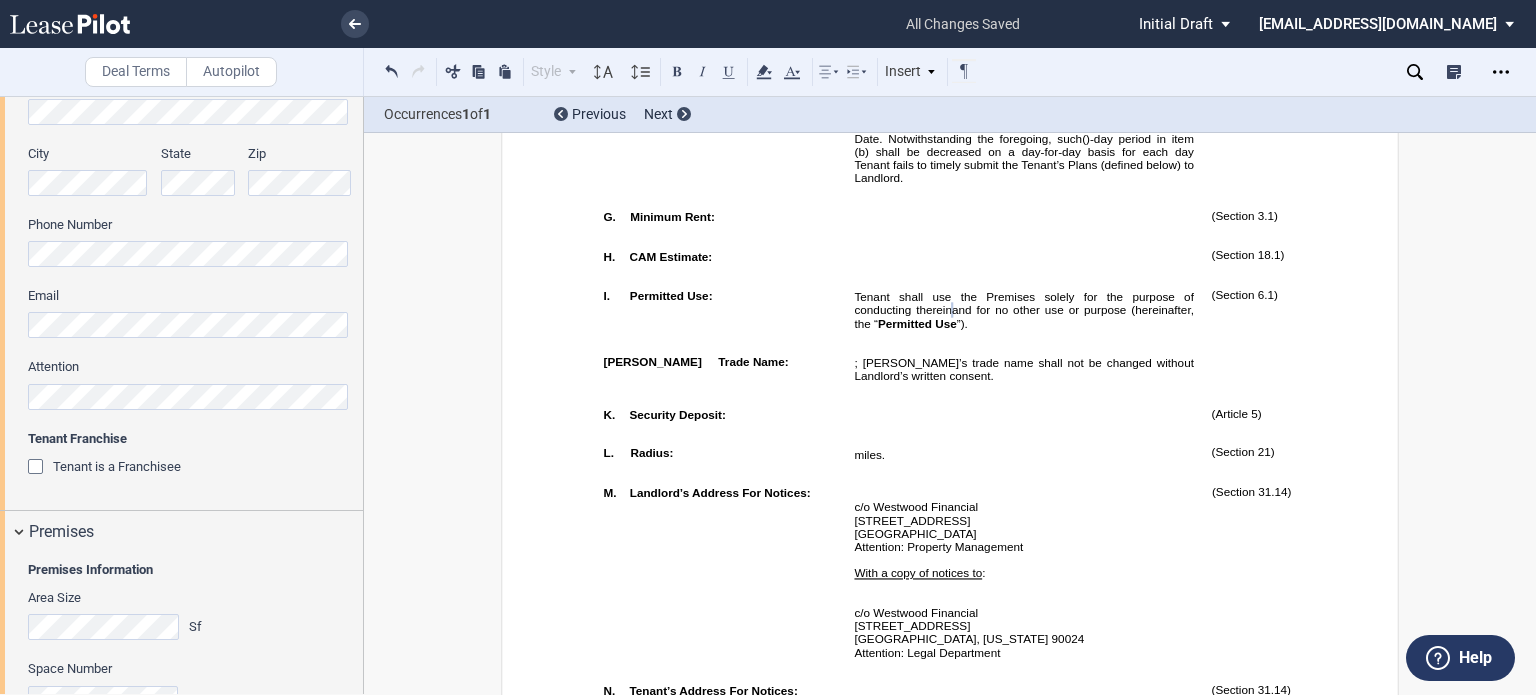 scroll, scrollTop: 563, scrollLeft: 0, axis: vertical 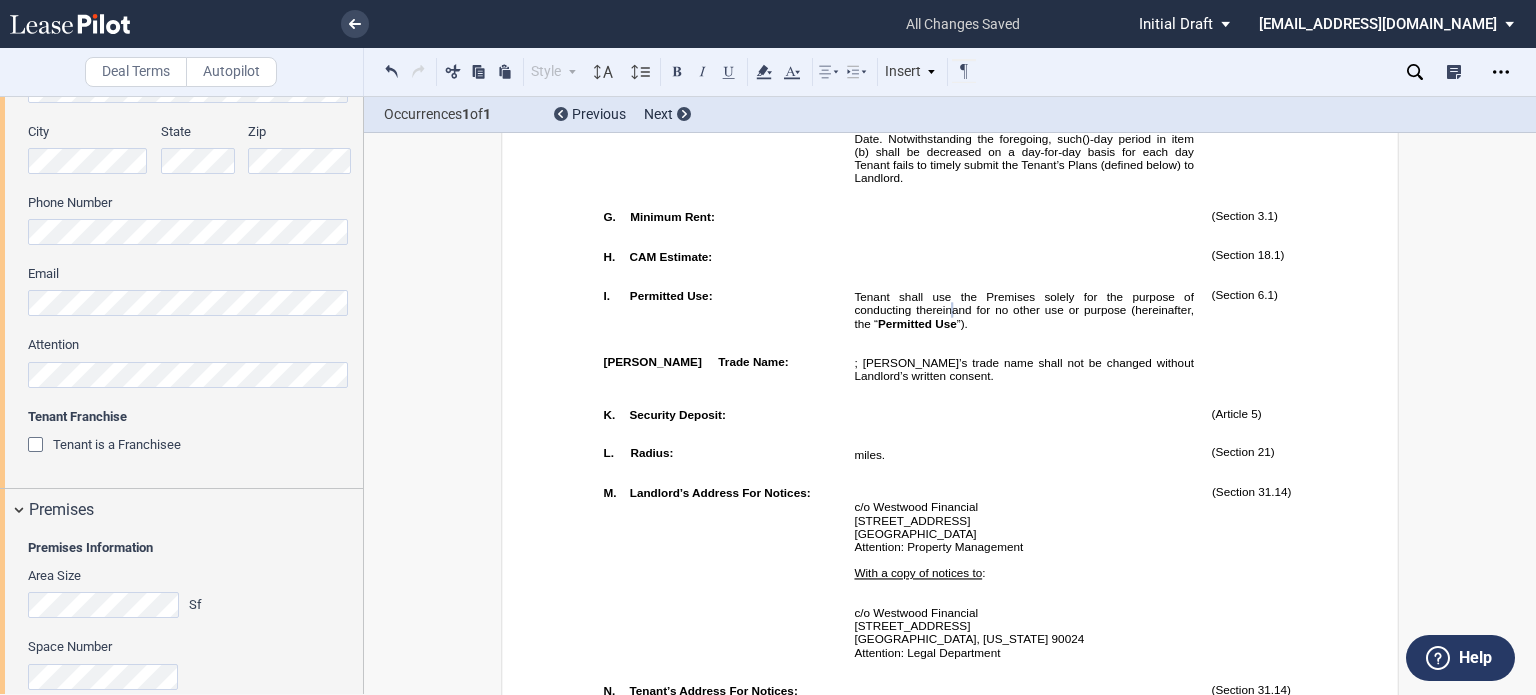click at bounding box center (38, 447) 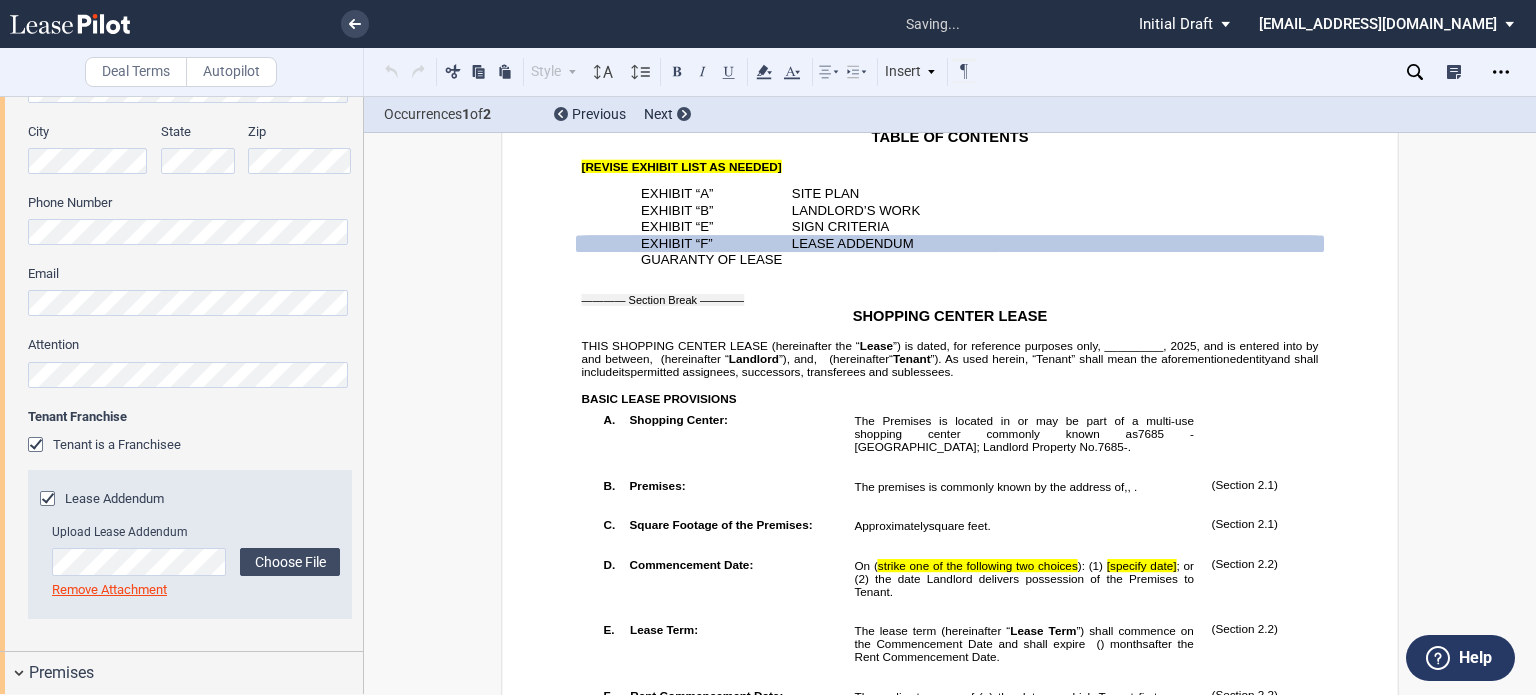 scroll, scrollTop: 617, scrollLeft: 0, axis: vertical 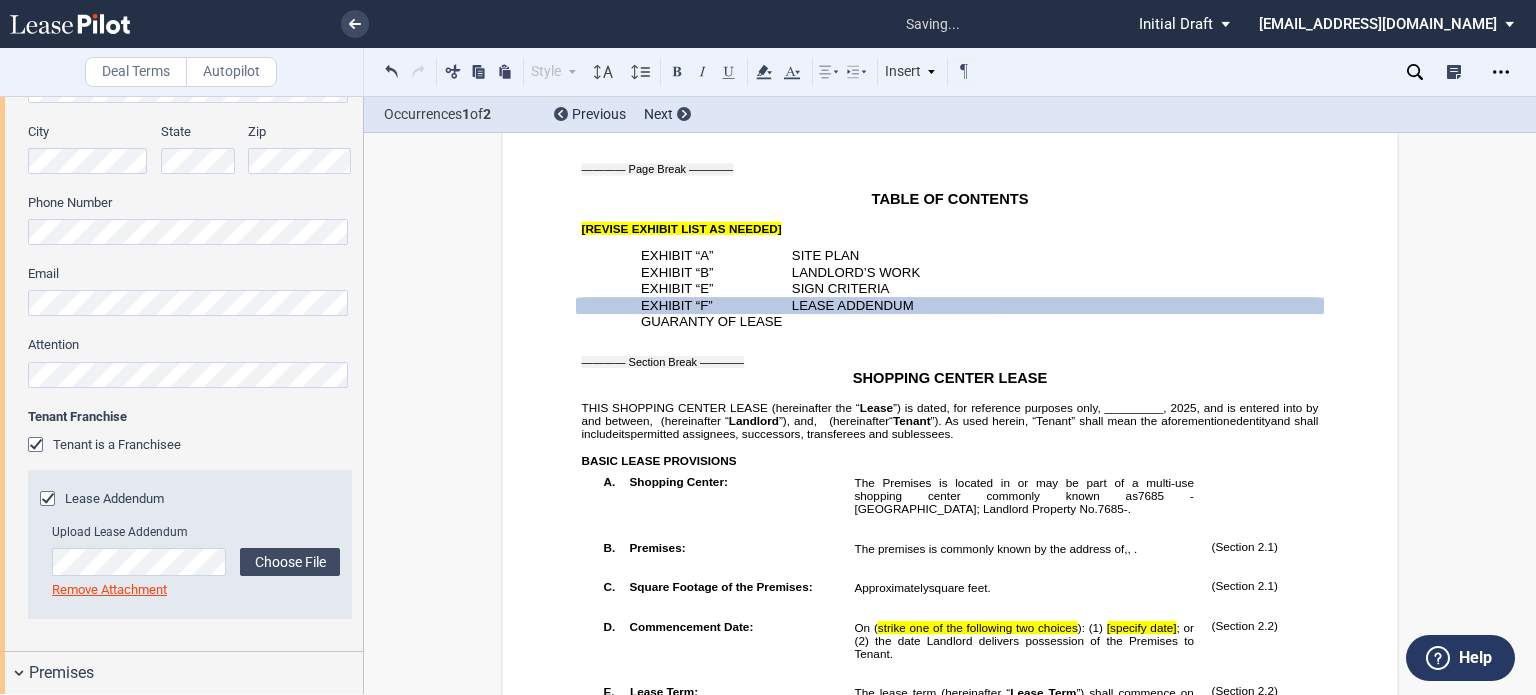 click on "”) is dated, for reference purposes only, _________," at bounding box center (1030, 407) 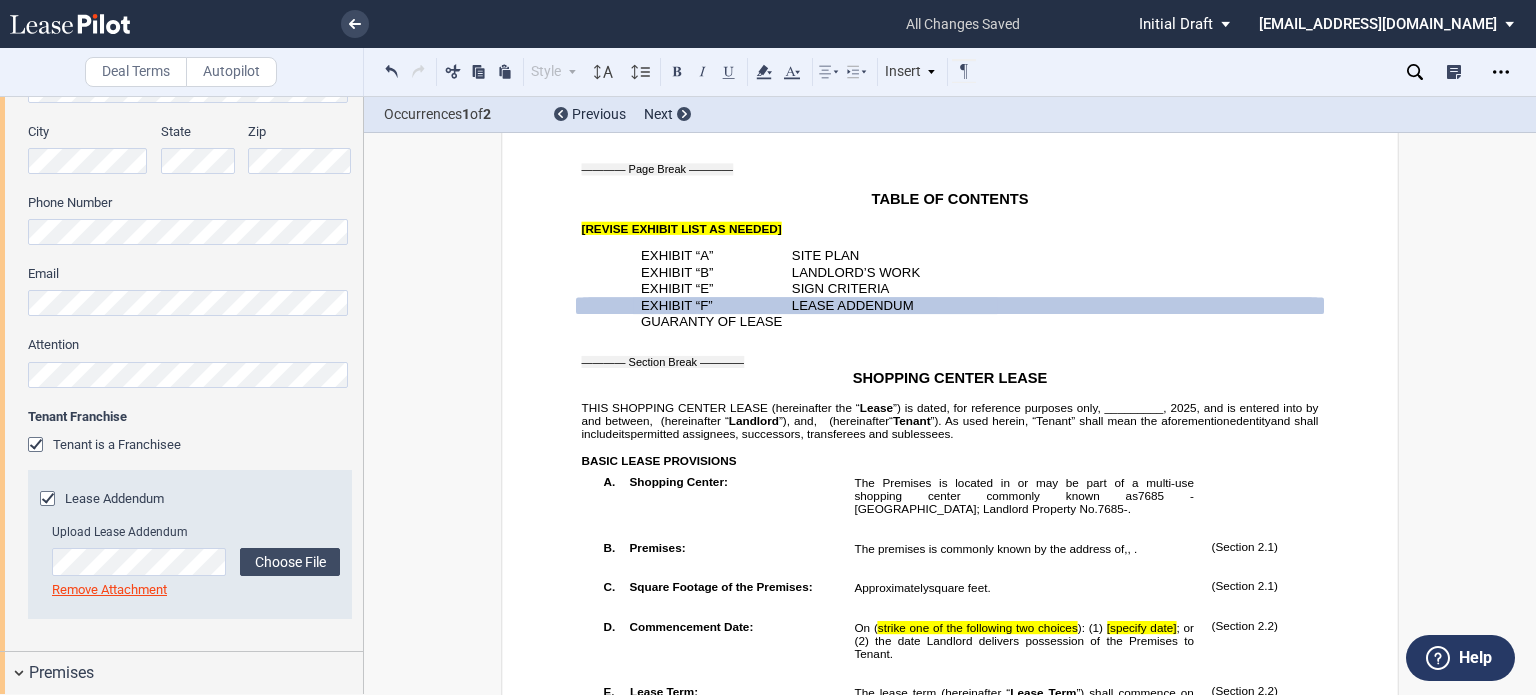click on "”) is dated, for reference purposes only, _________," at bounding box center (1030, 407) 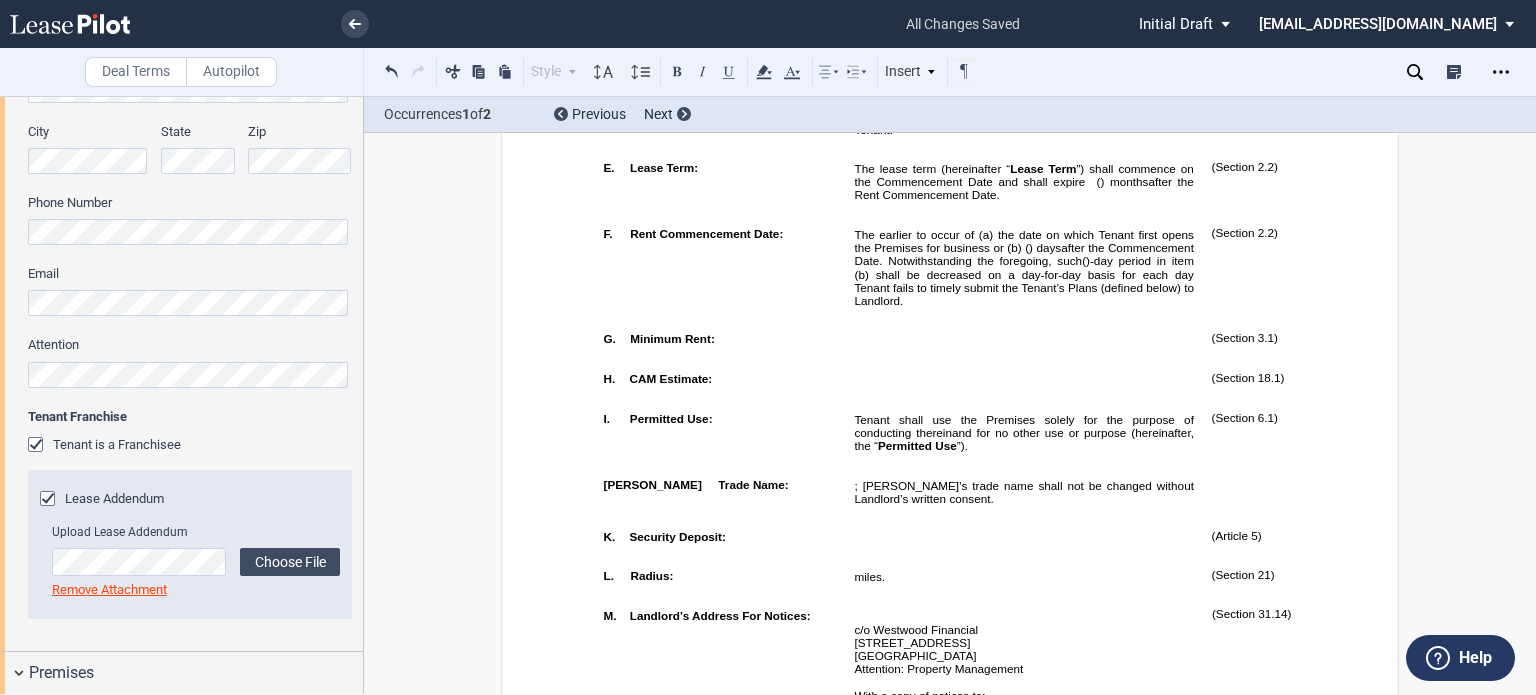 scroll, scrollTop: 1666, scrollLeft: 0, axis: vertical 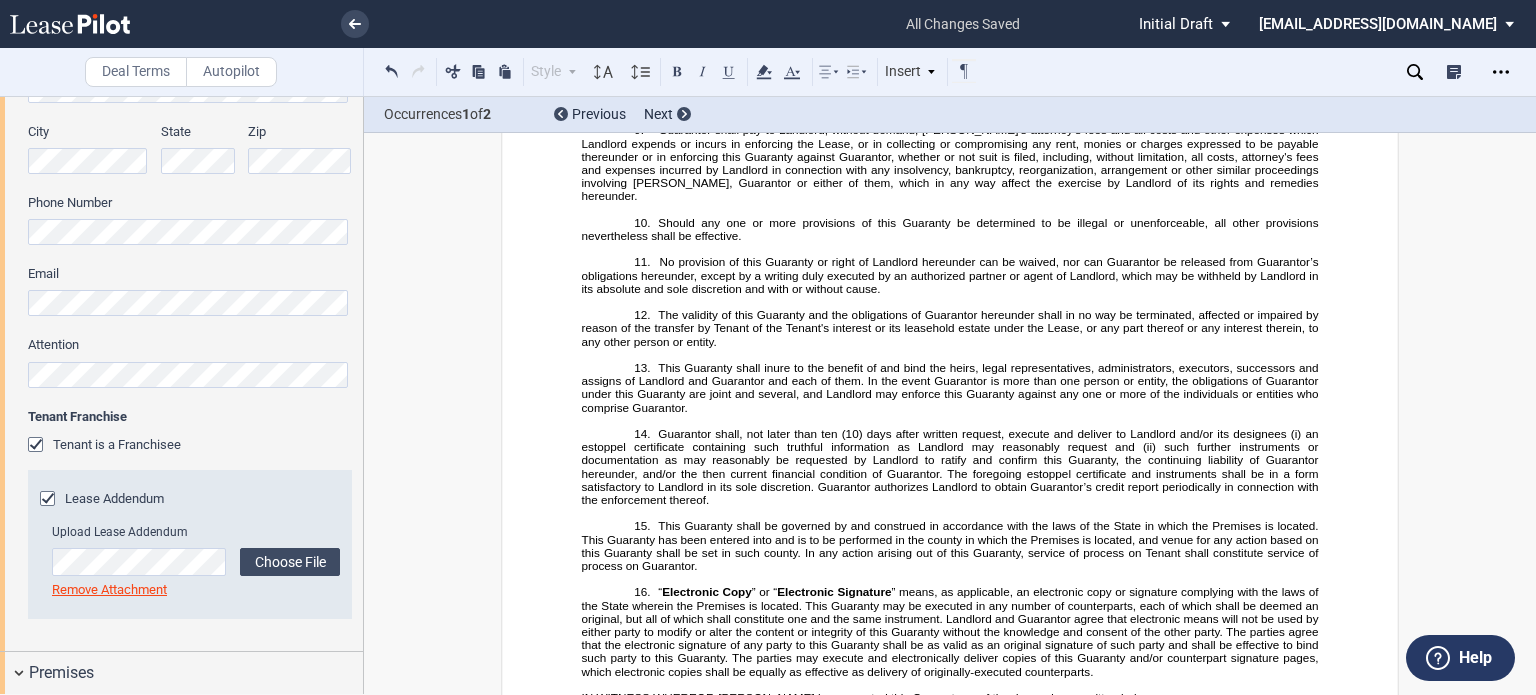 click on ", as Landlord, of a Shopping Center Lease dated ________," at bounding box center [965, -1098] 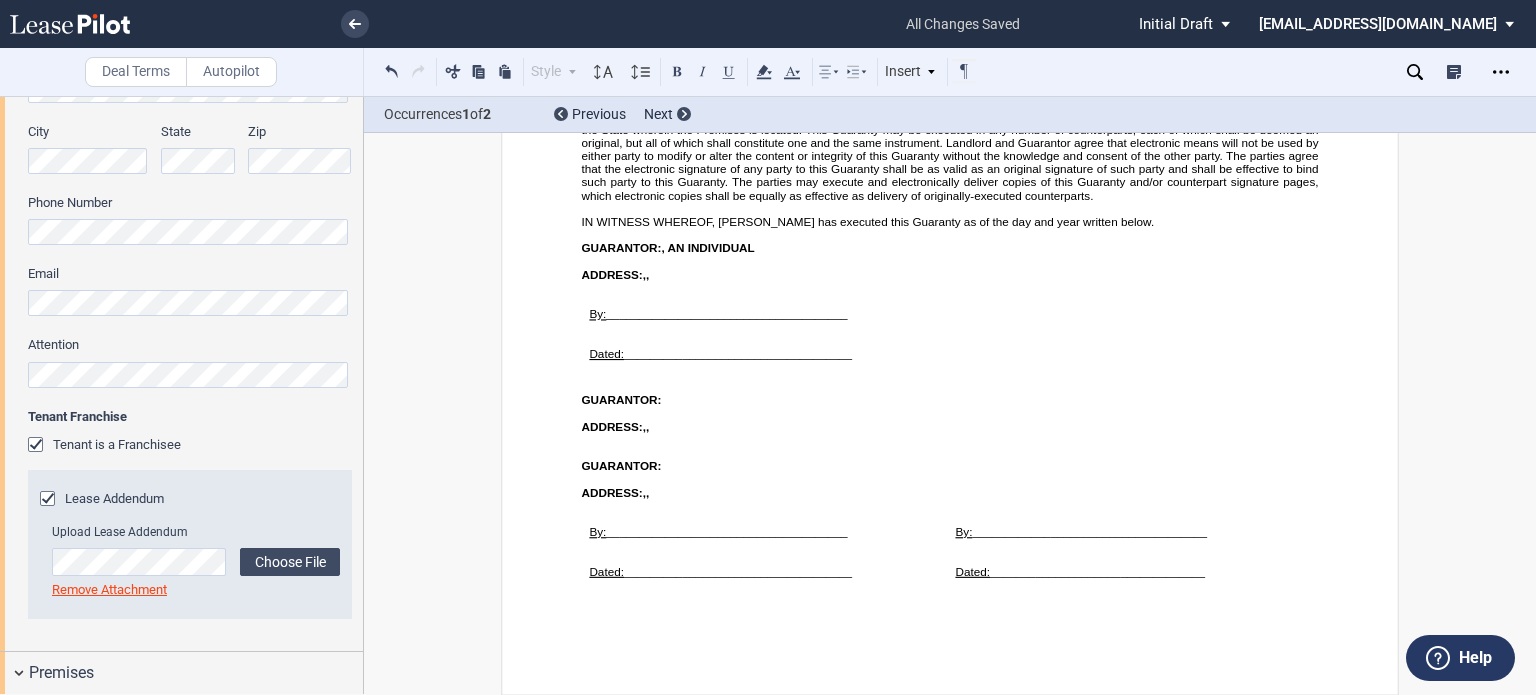 scroll, scrollTop: 29040, scrollLeft: 0, axis: vertical 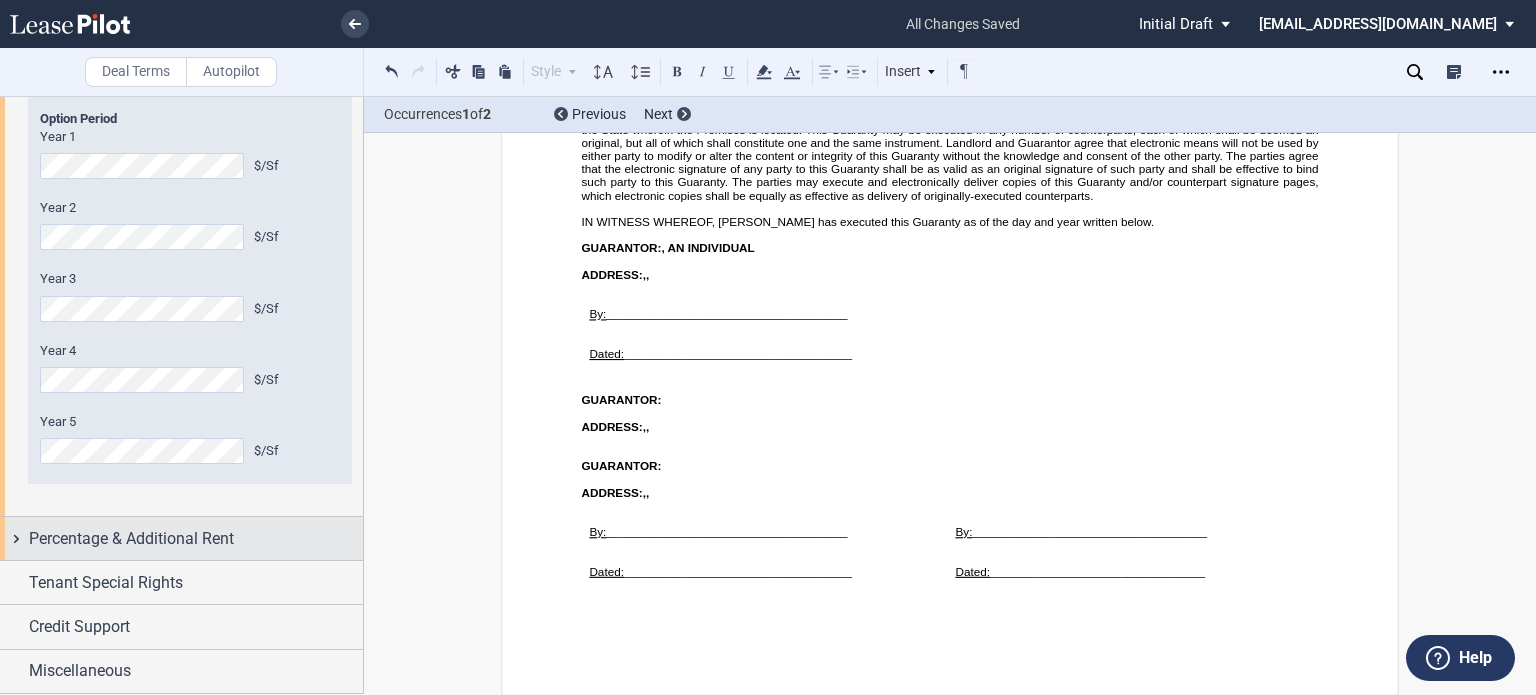 click on "Percentage & Additional Rent" at bounding box center [131, 539] 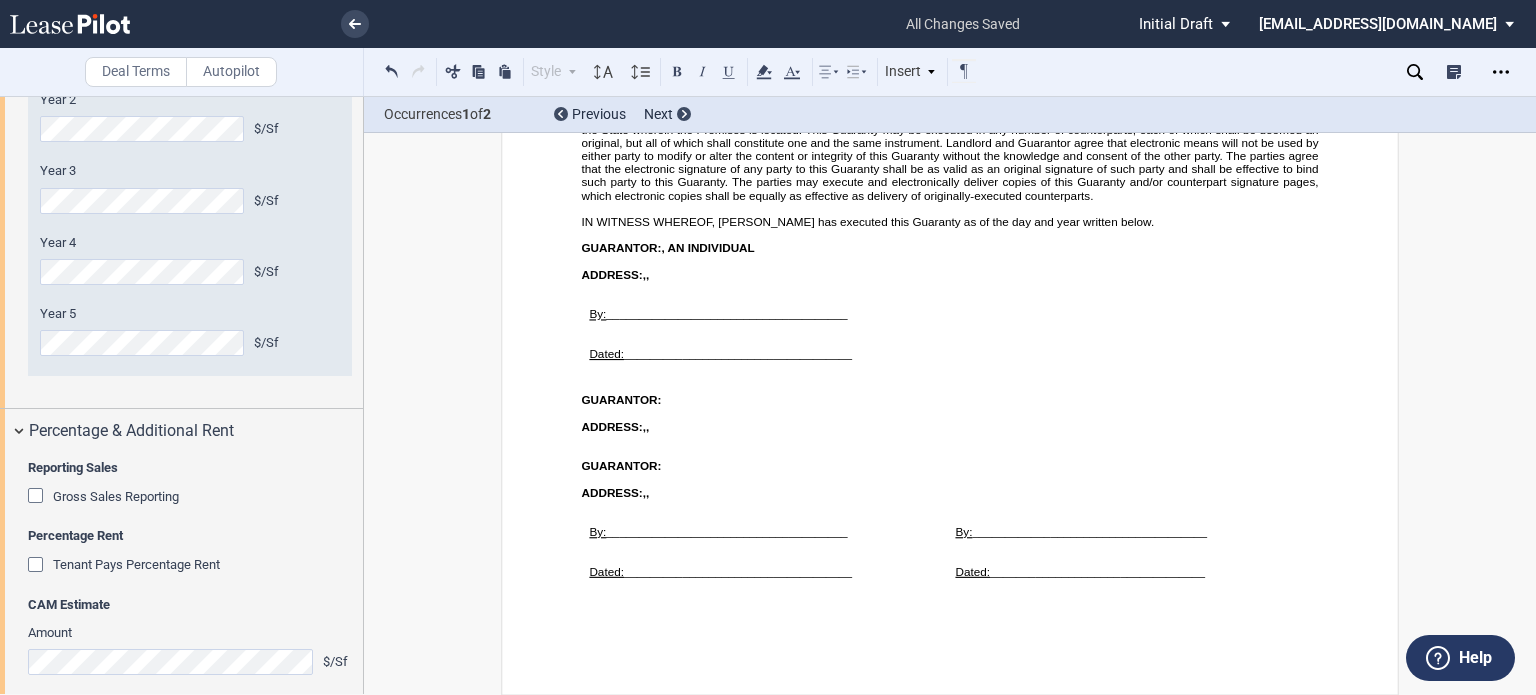 click 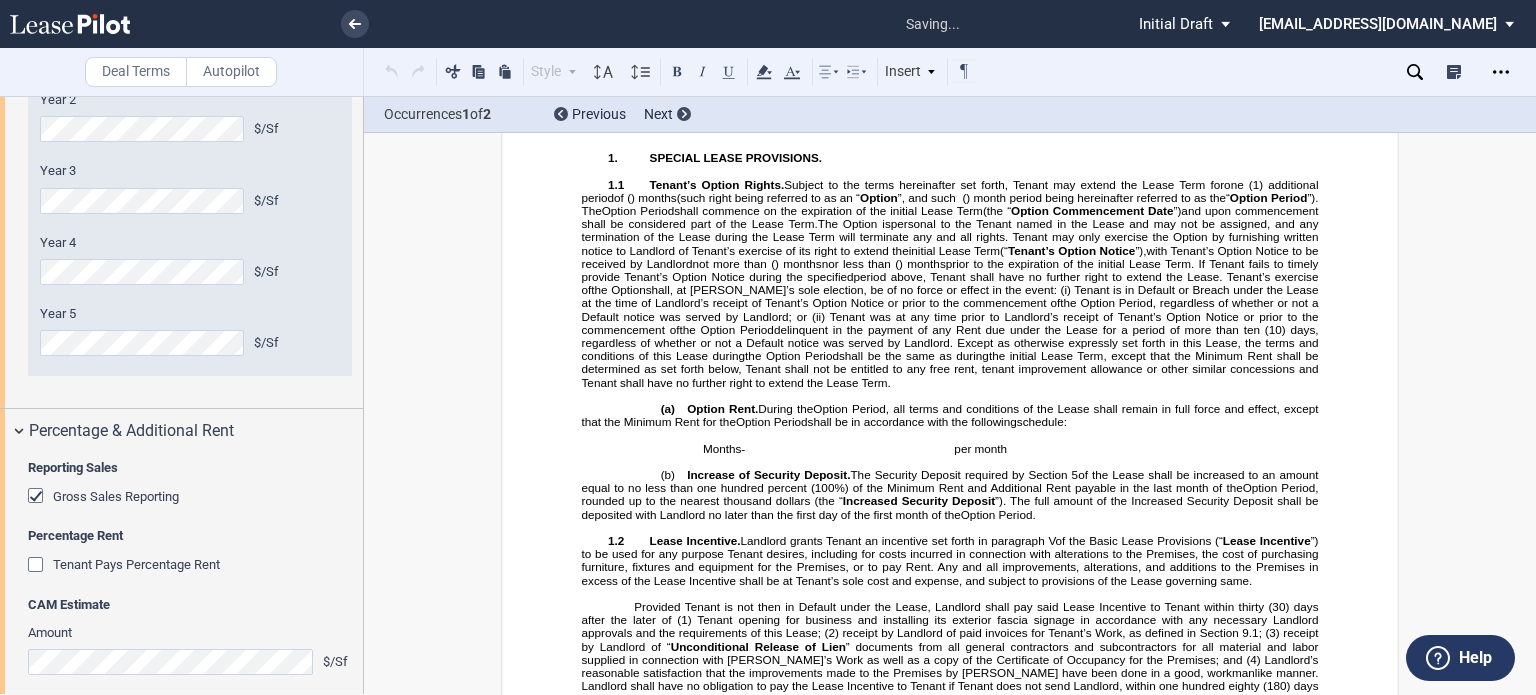 scroll, scrollTop: 1316, scrollLeft: 0, axis: vertical 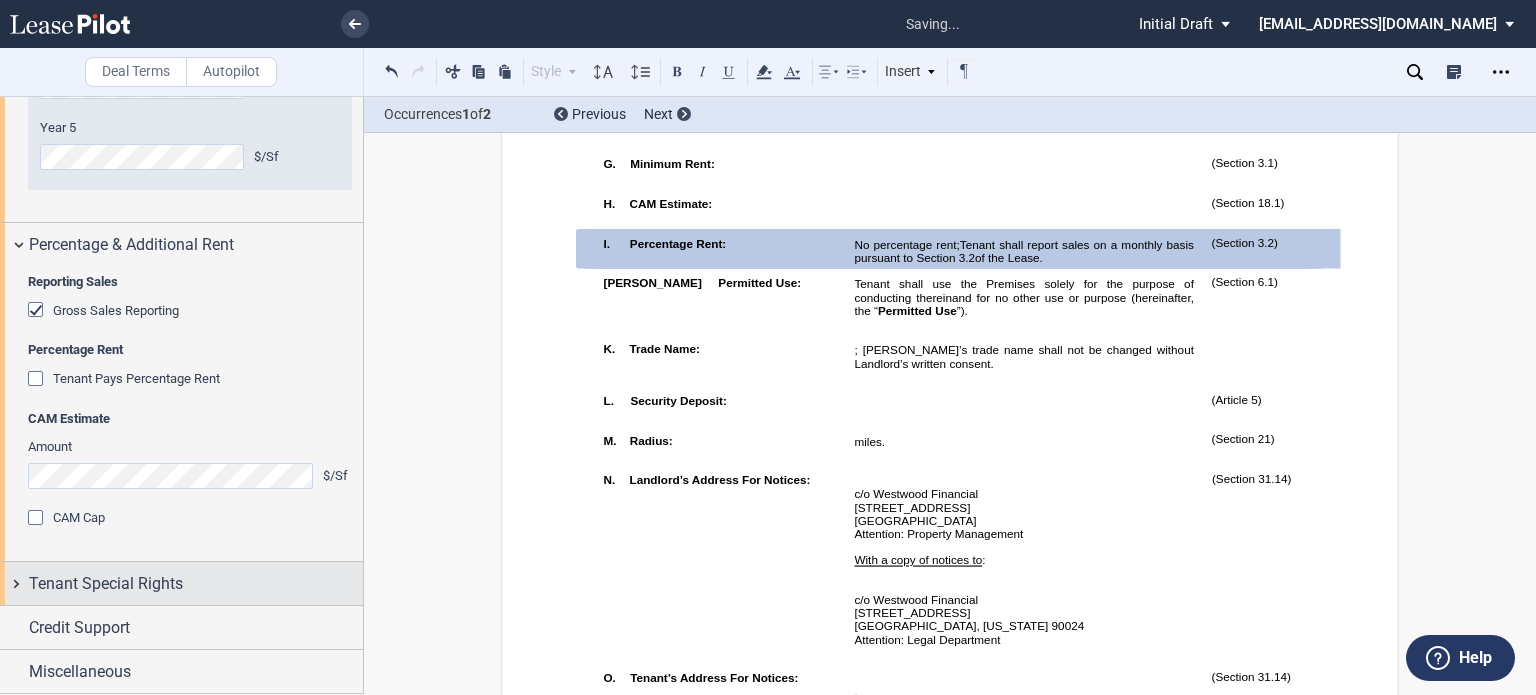click on "Tenant Special Rights" at bounding box center [106, 584] 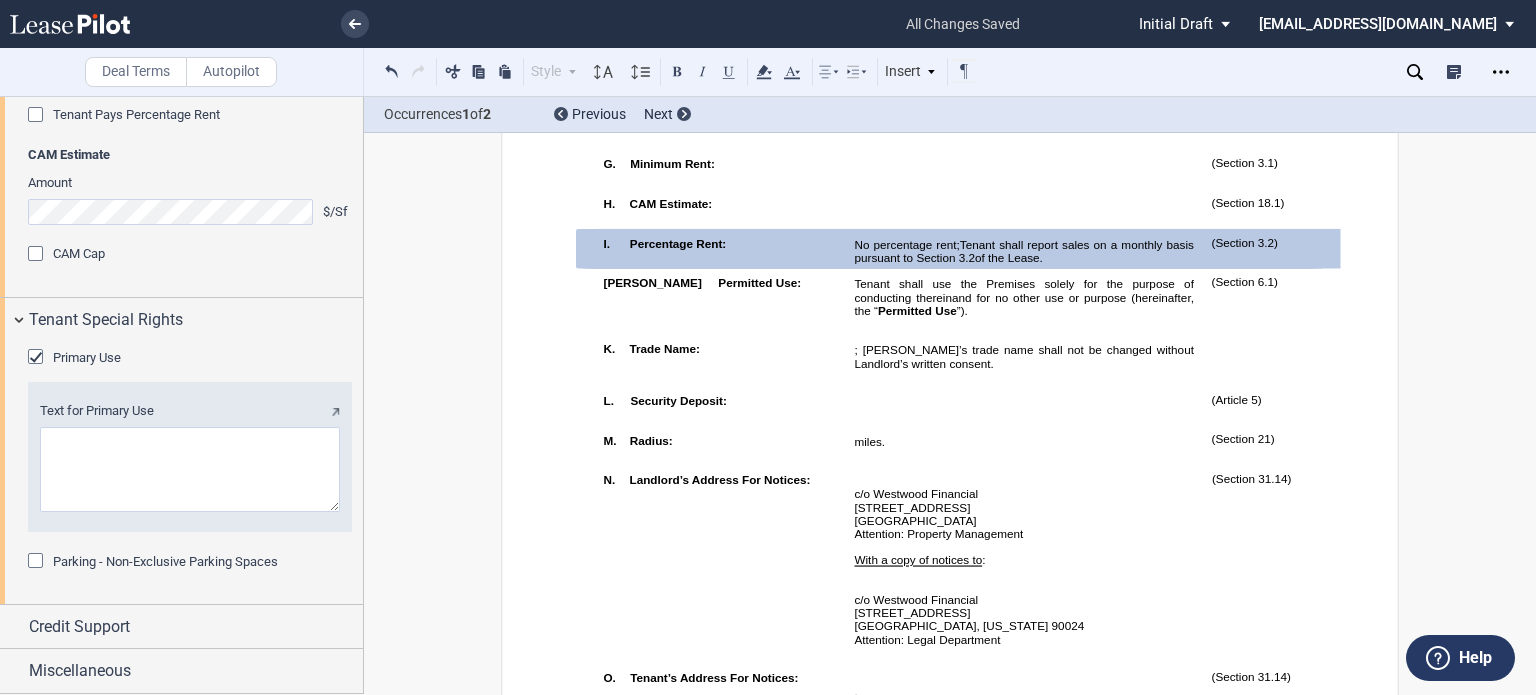 scroll, scrollTop: 4217, scrollLeft: 0, axis: vertical 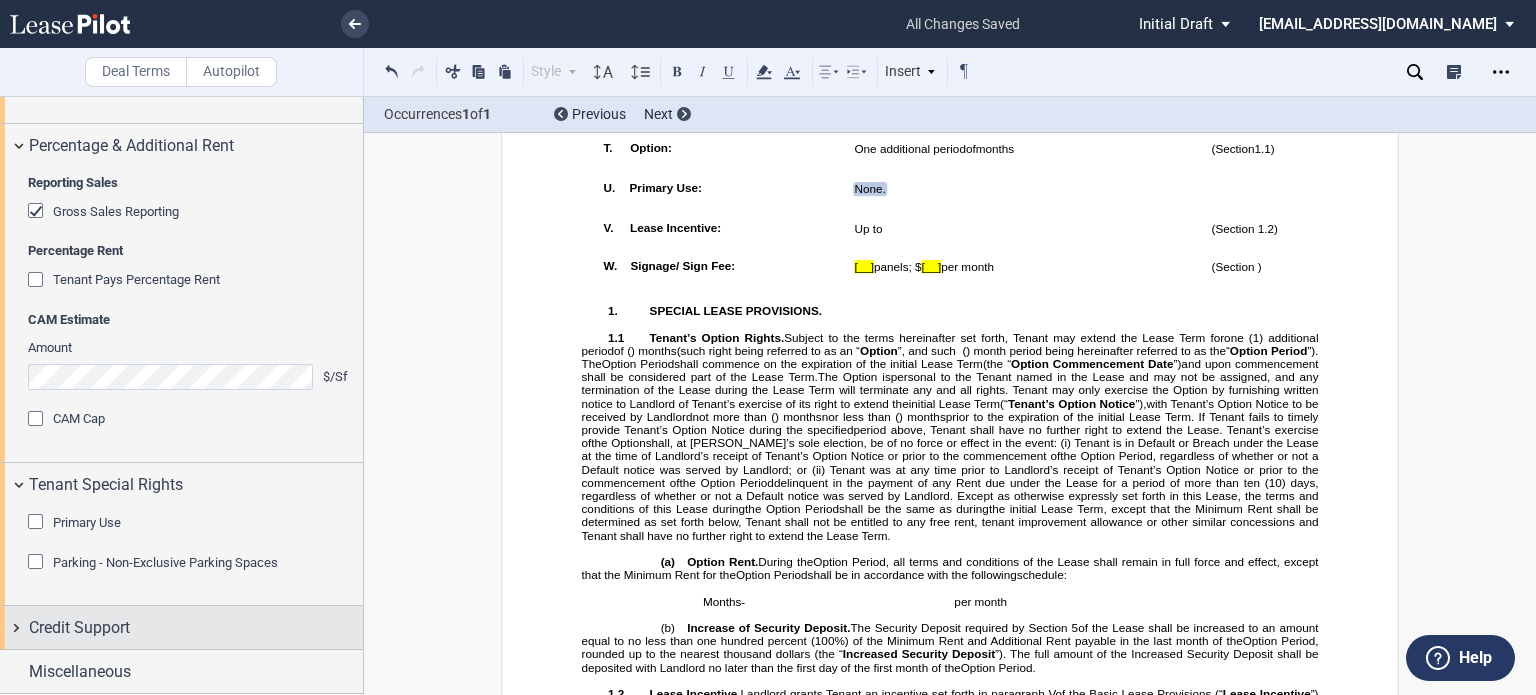 click on "Credit Support" at bounding box center (79, 628) 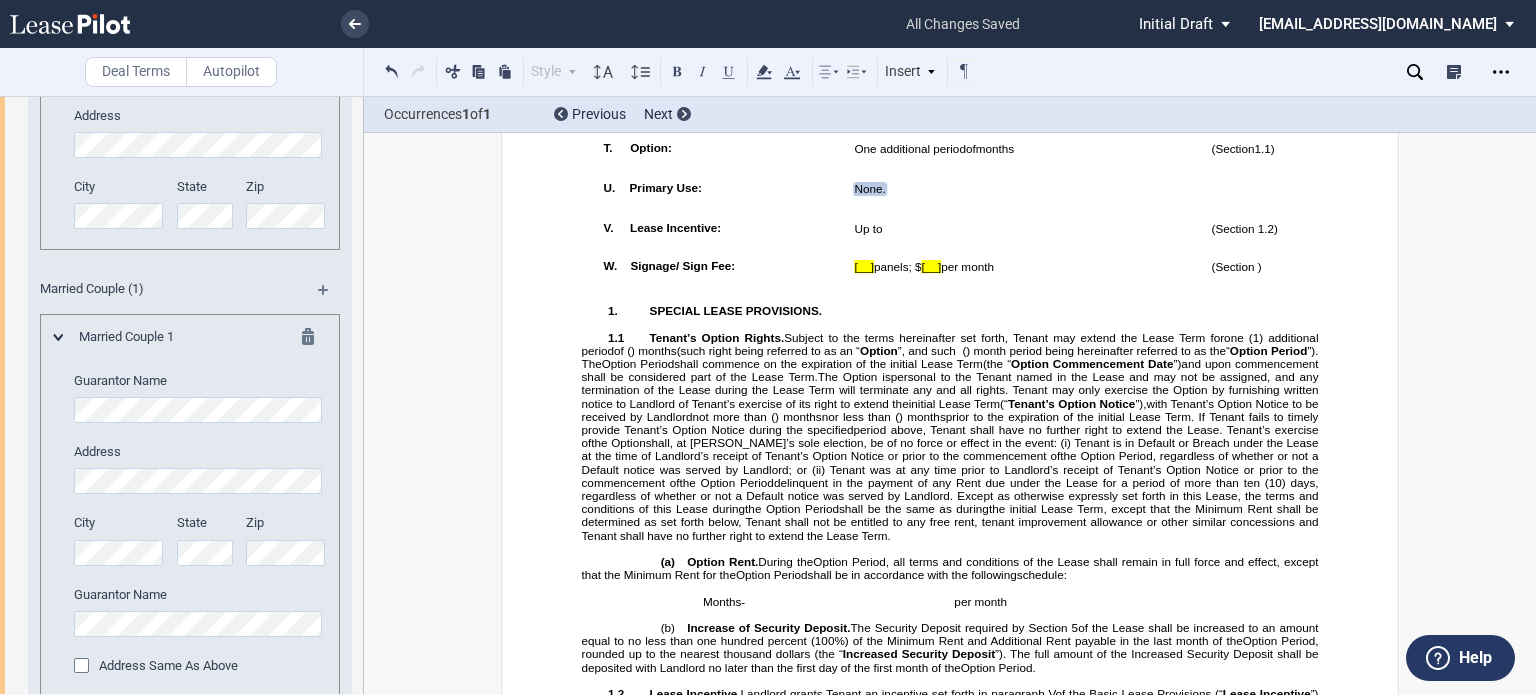 scroll, scrollTop: 4789, scrollLeft: 0, axis: vertical 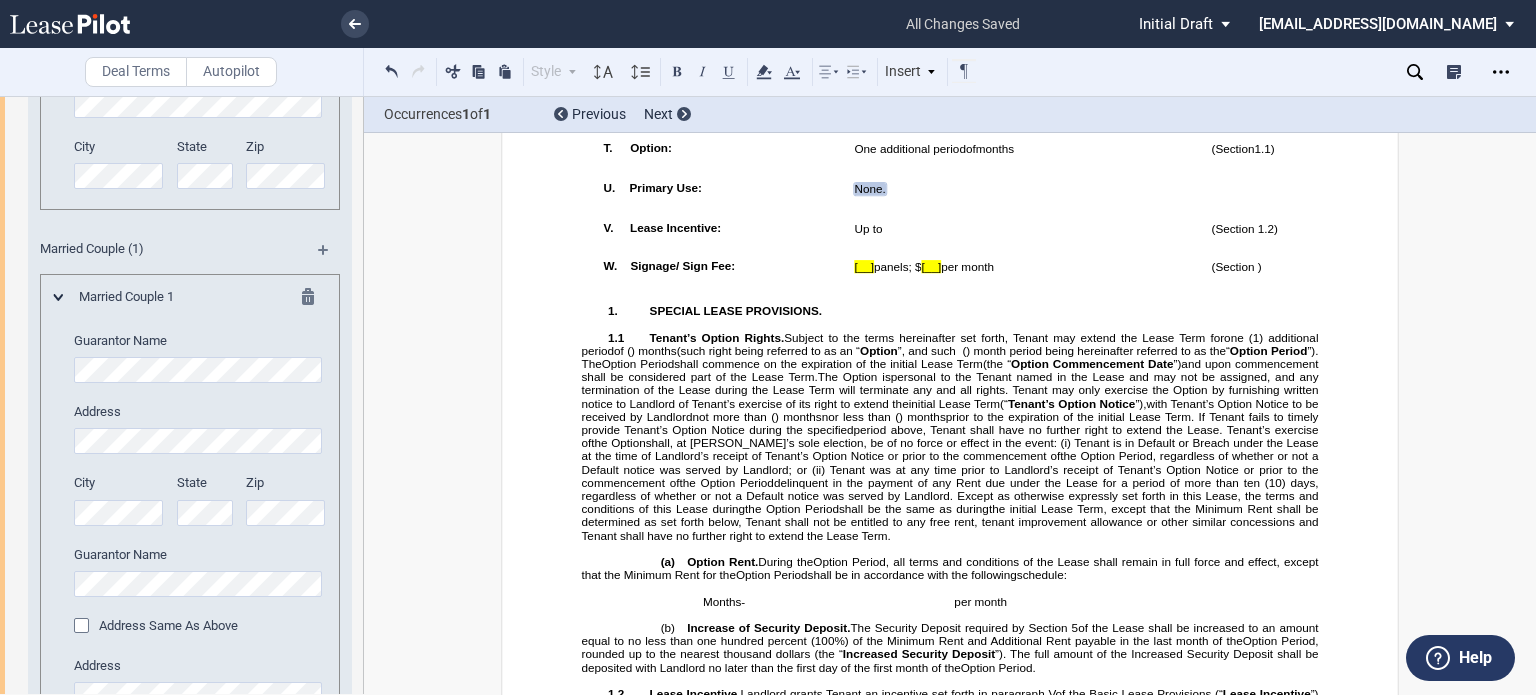 drag, startPoint x: 357, startPoint y: 593, endPoint x: 357, endPoint y: 551, distance: 42 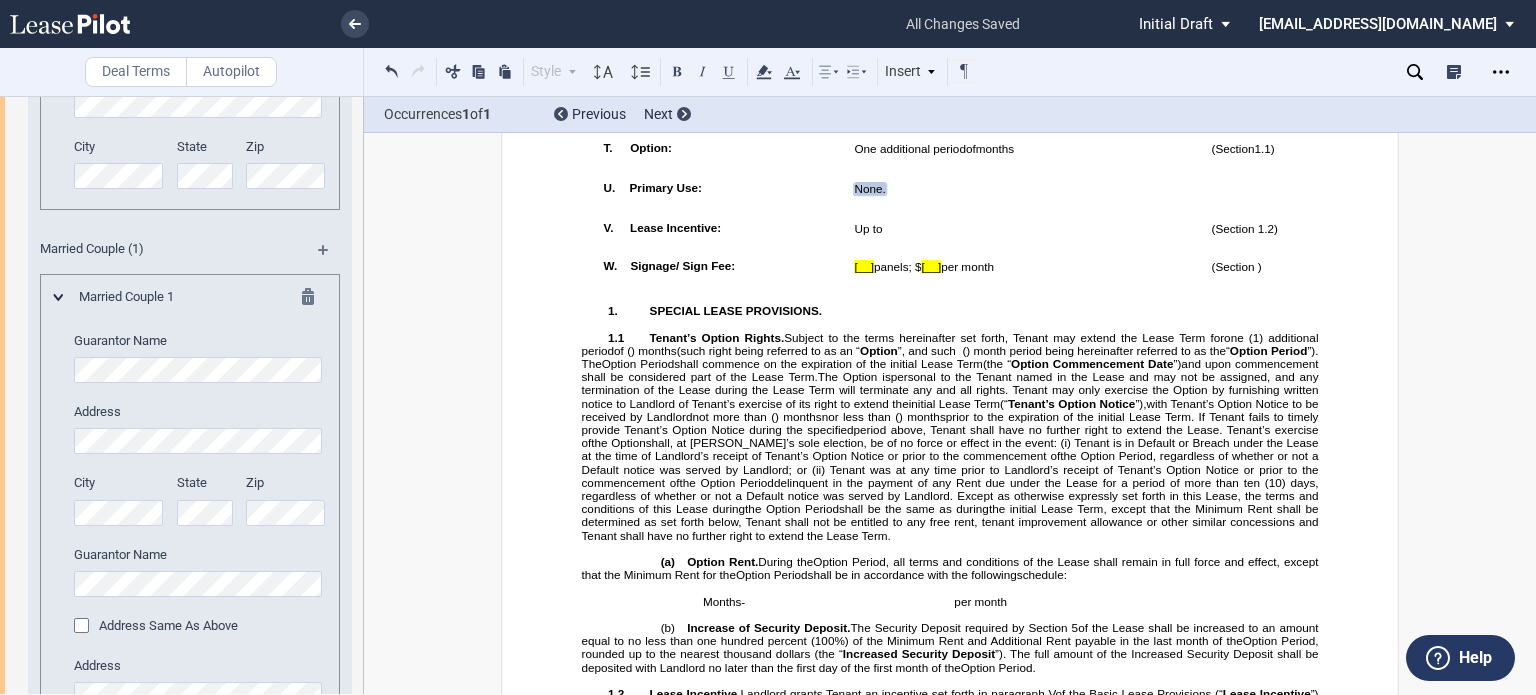 click on "Guarantor
Guarantor Info:
Individual (1)
Individual 1
Guarantor Name
Address
City" at bounding box center [181, 459] 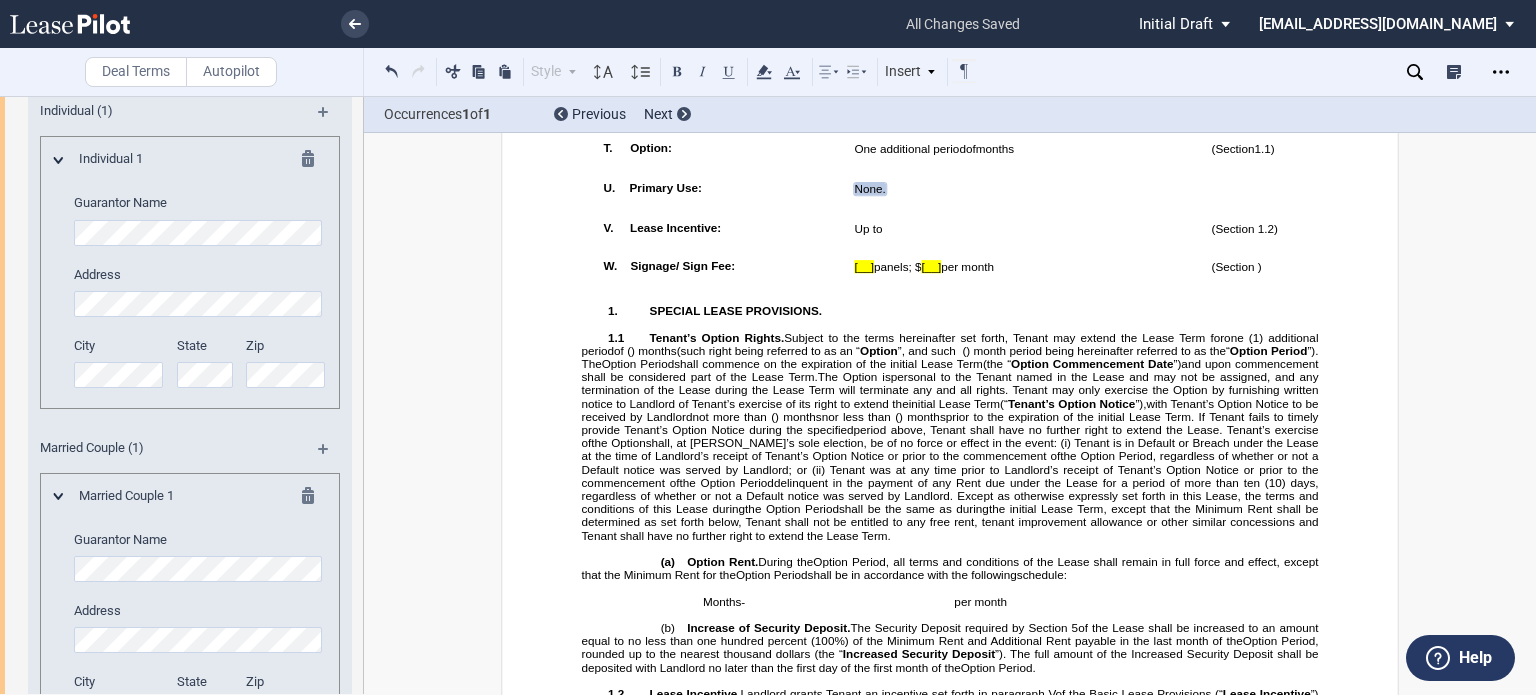 scroll, scrollTop: 4534, scrollLeft: 0, axis: vertical 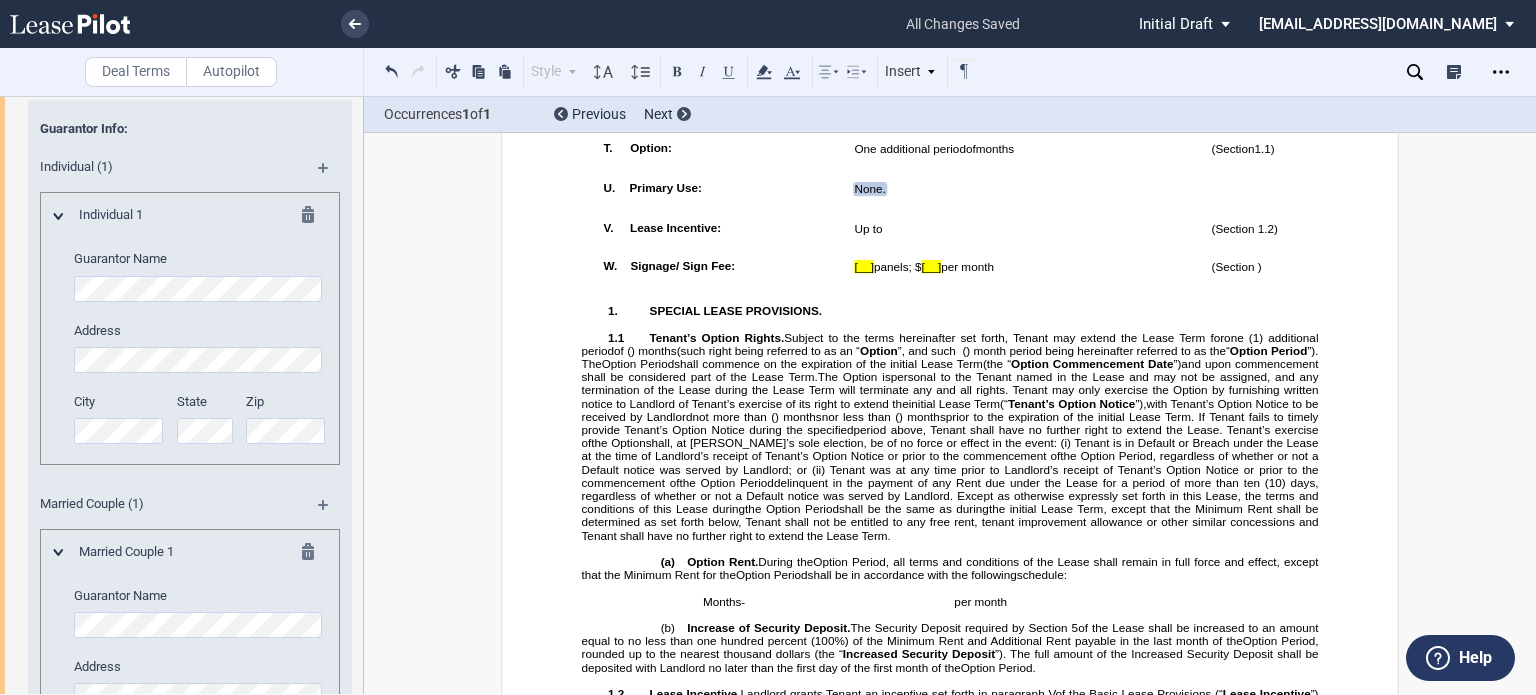click at bounding box center (314, 218) 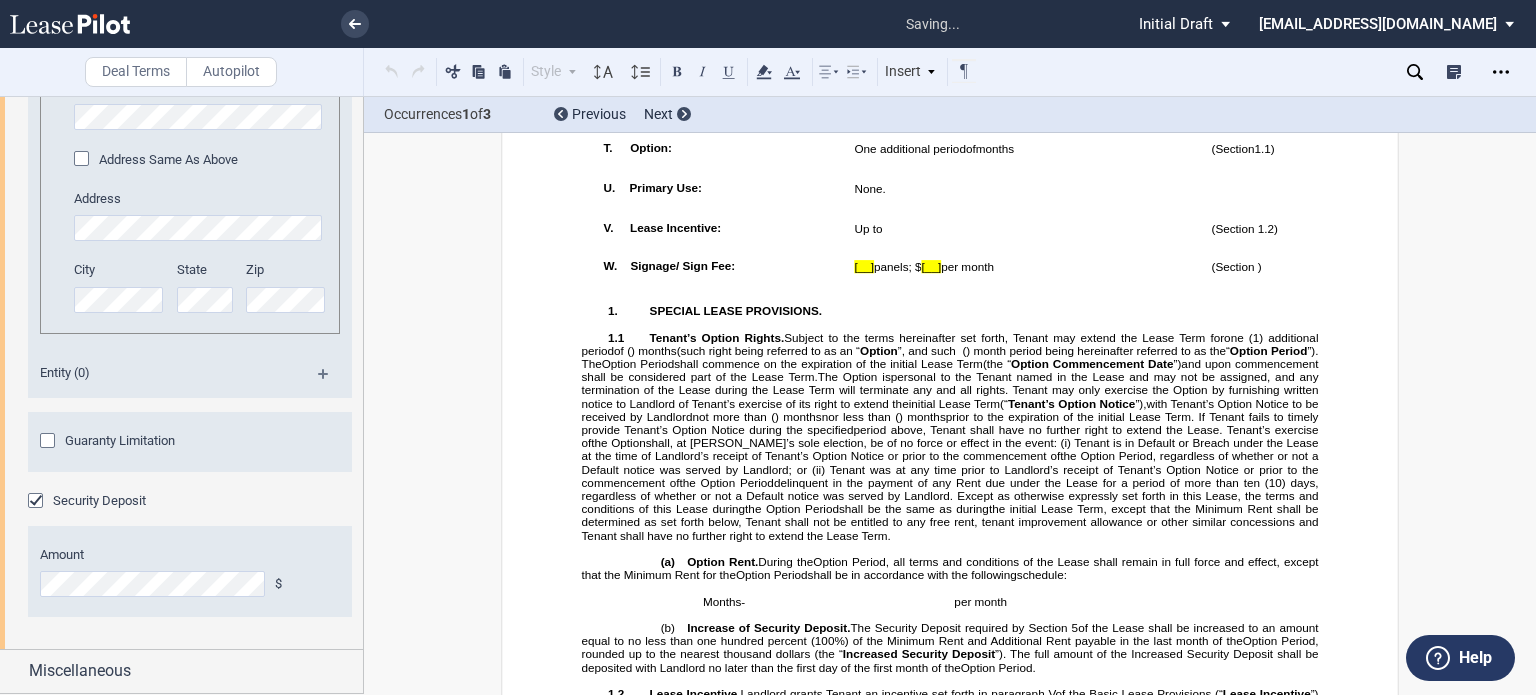 scroll, scrollTop: 5071, scrollLeft: 0, axis: vertical 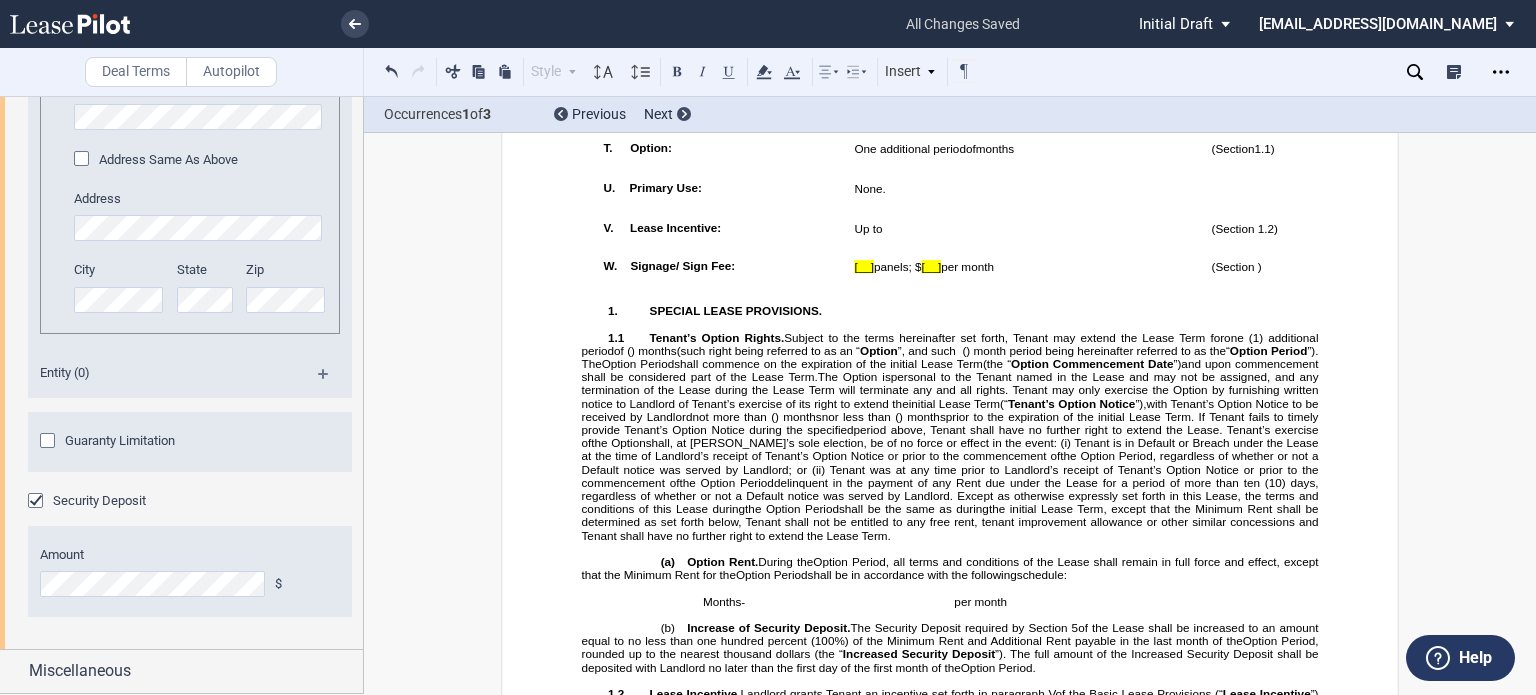 click at bounding box center (182, 395) 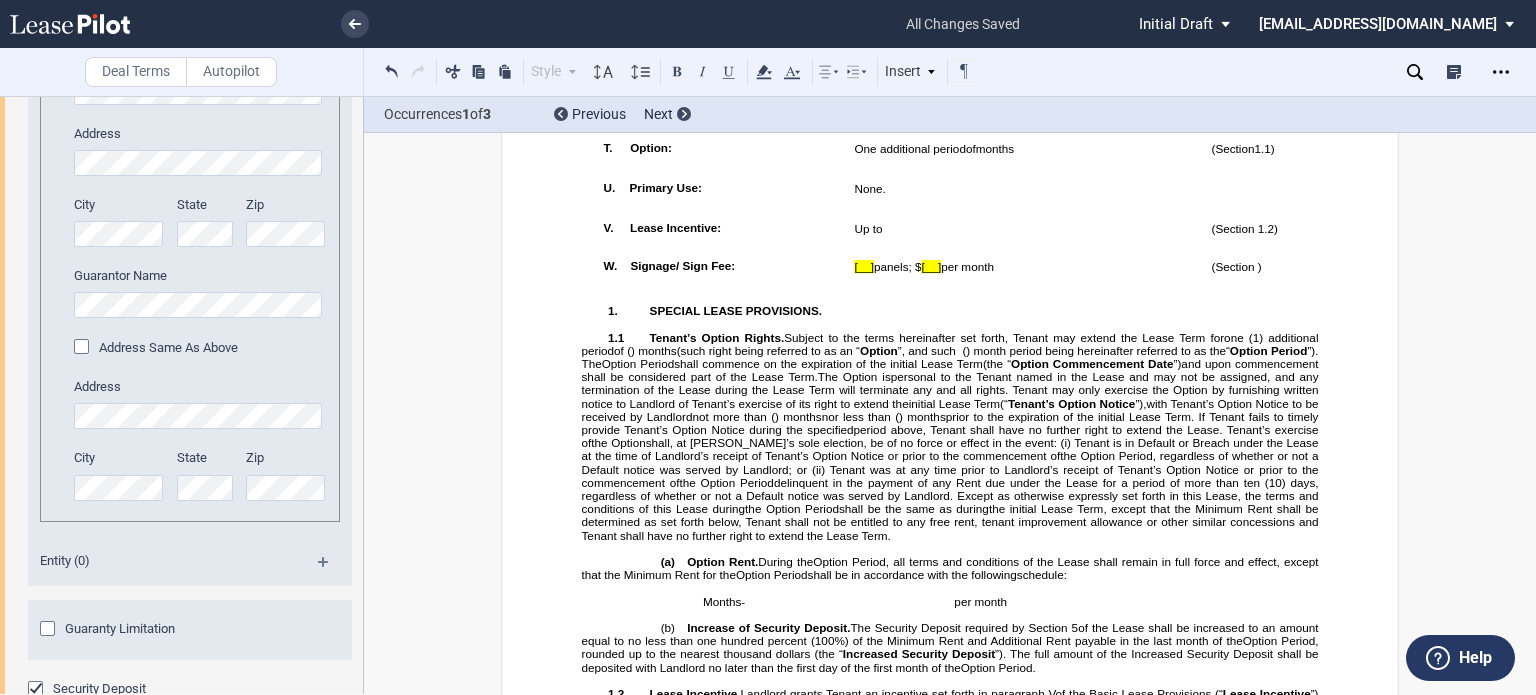 scroll, scrollTop: 4692, scrollLeft: 0, axis: vertical 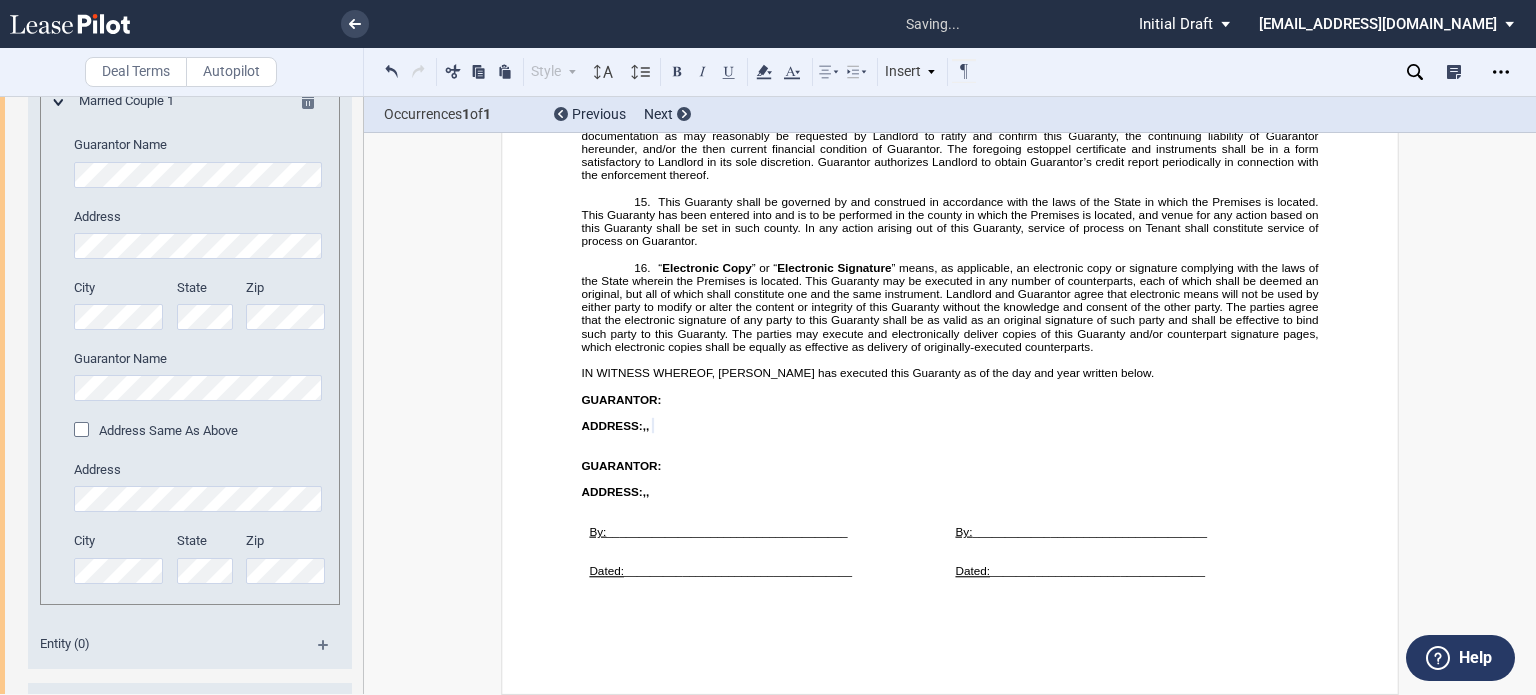click at bounding box center [84, 432] 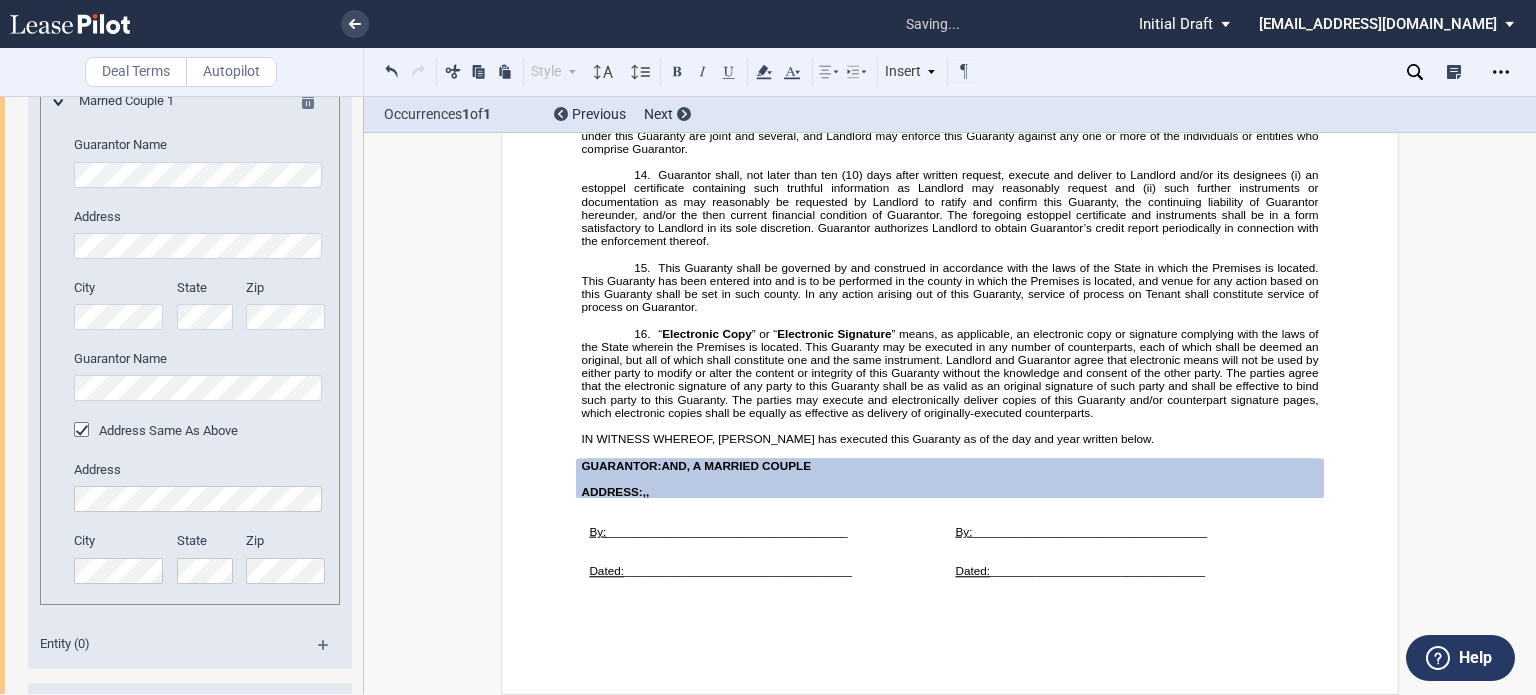 scroll, scrollTop: 28672, scrollLeft: 0, axis: vertical 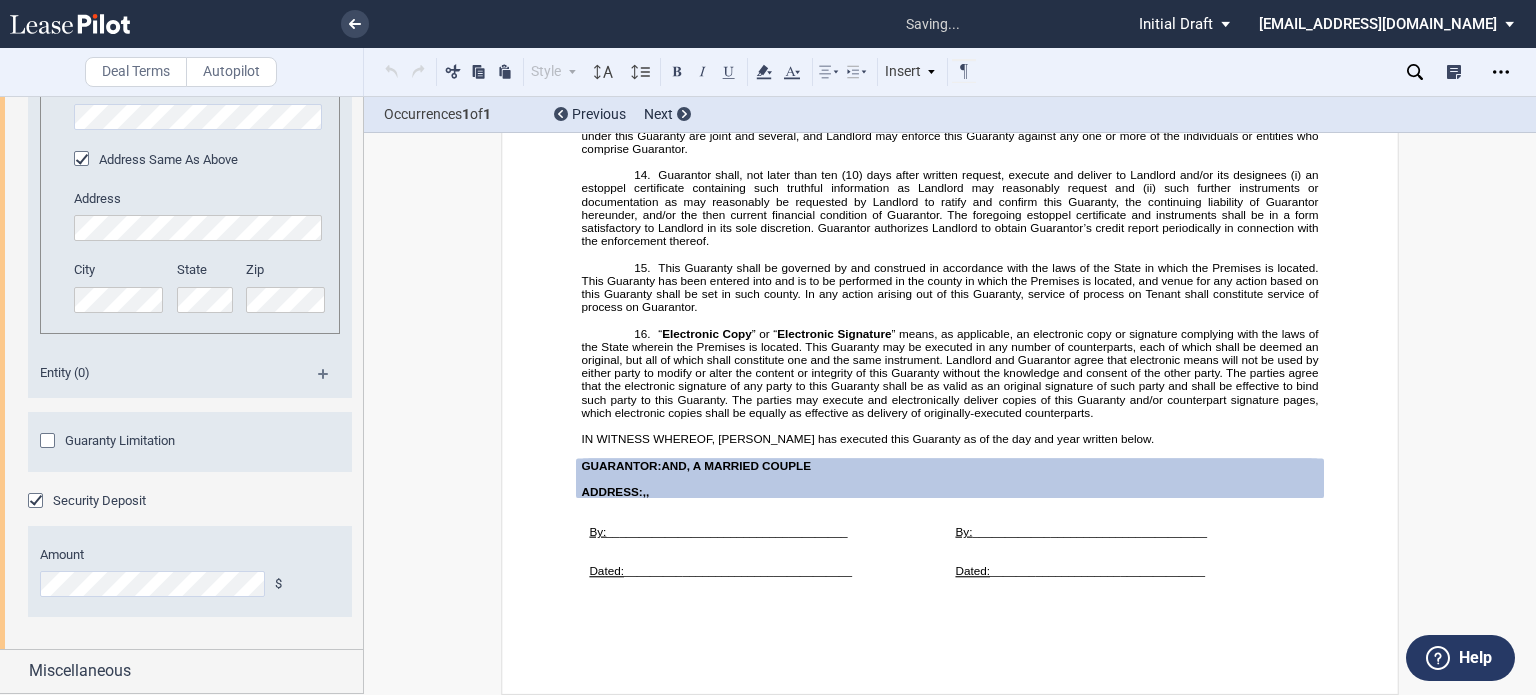 click 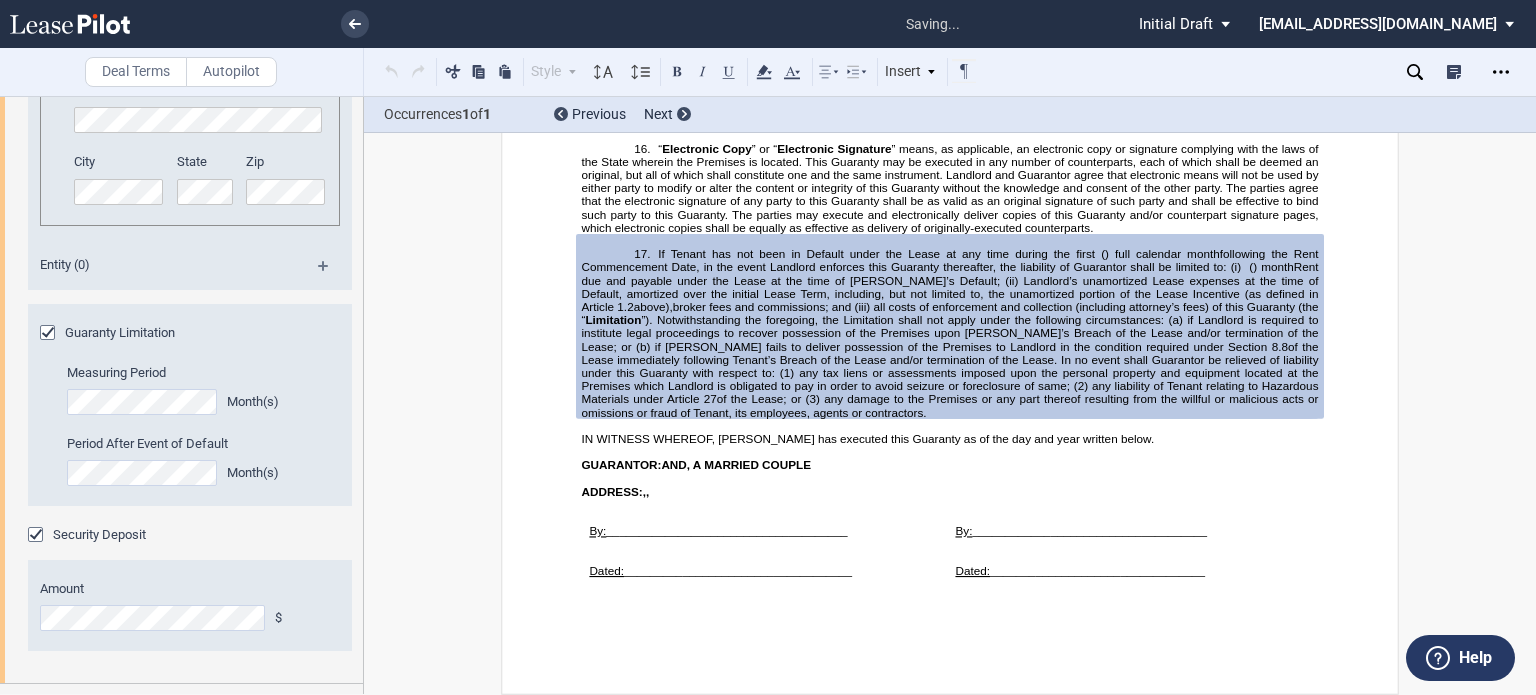 scroll, scrollTop: 28842, scrollLeft: 0, axis: vertical 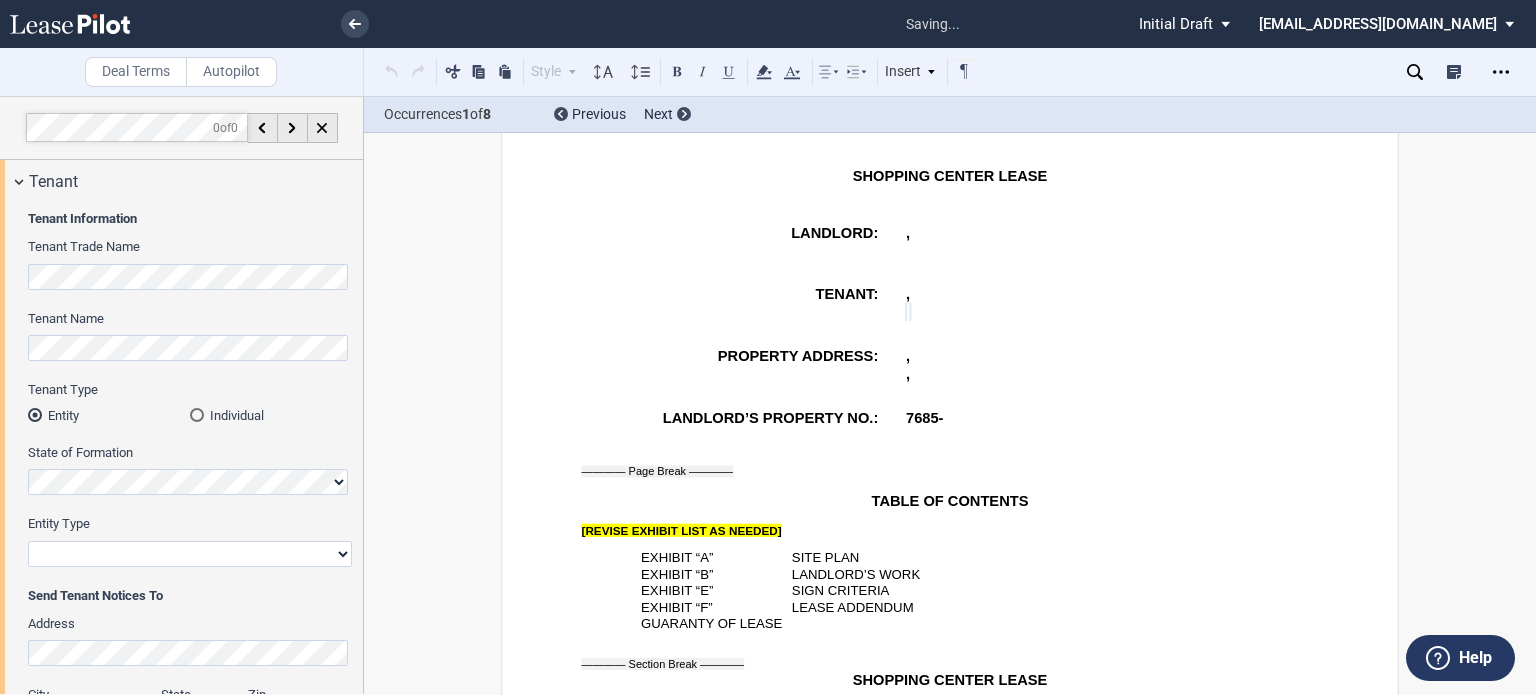 click on "Corporation
Limited Liability Company
General Partnership
Limited Partnership
Other" at bounding box center (190, 554) 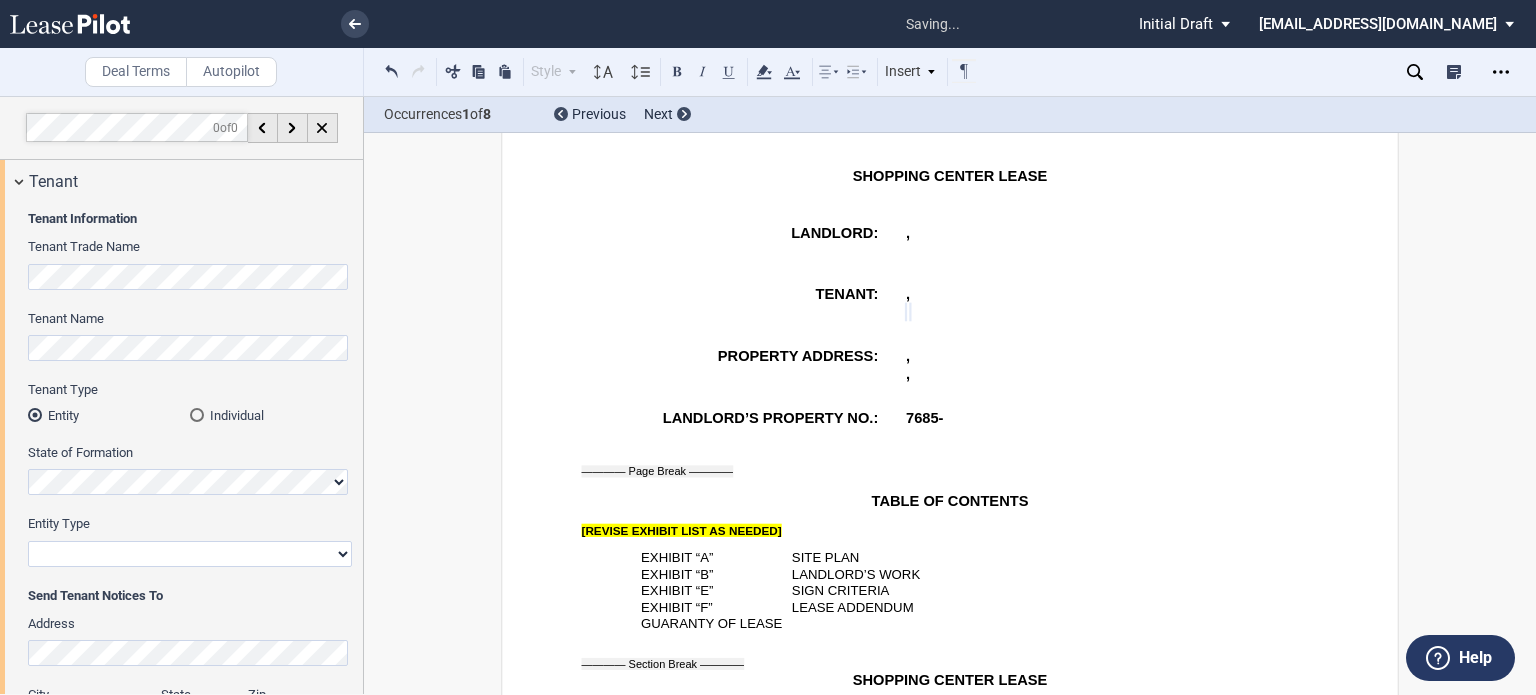 select on "limited liability company" 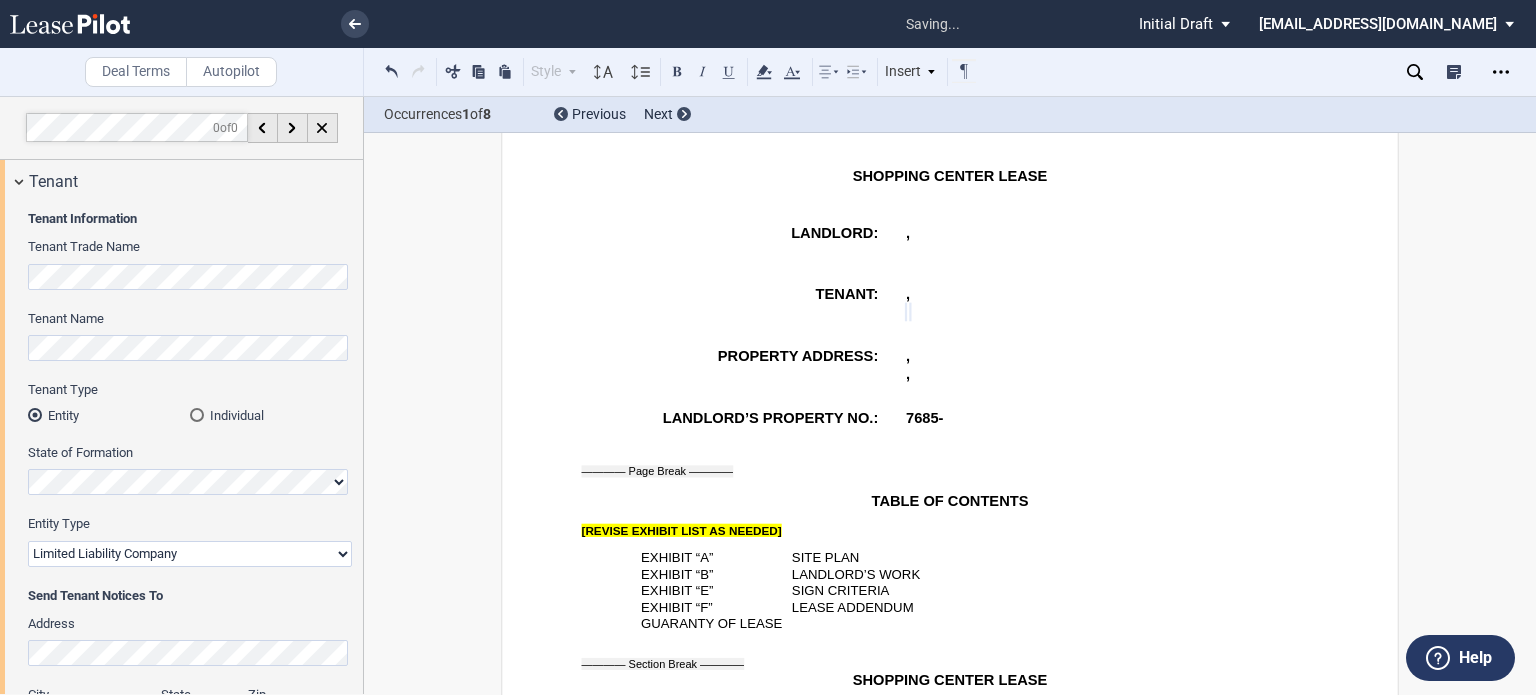 click on "Corporation
Limited Liability Company
General Partnership
Limited Partnership
Other" at bounding box center [190, 554] 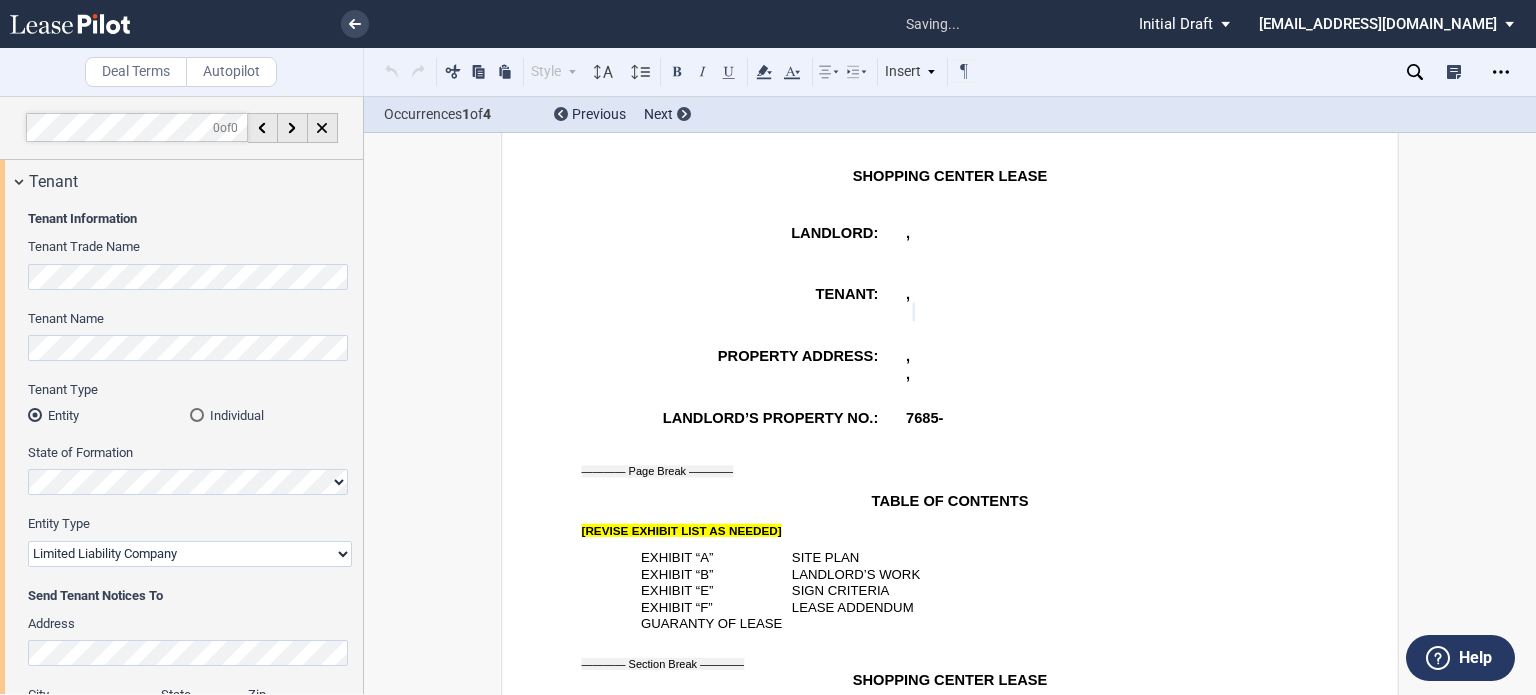 scroll, scrollTop: 839, scrollLeft: 0, axis: vertical 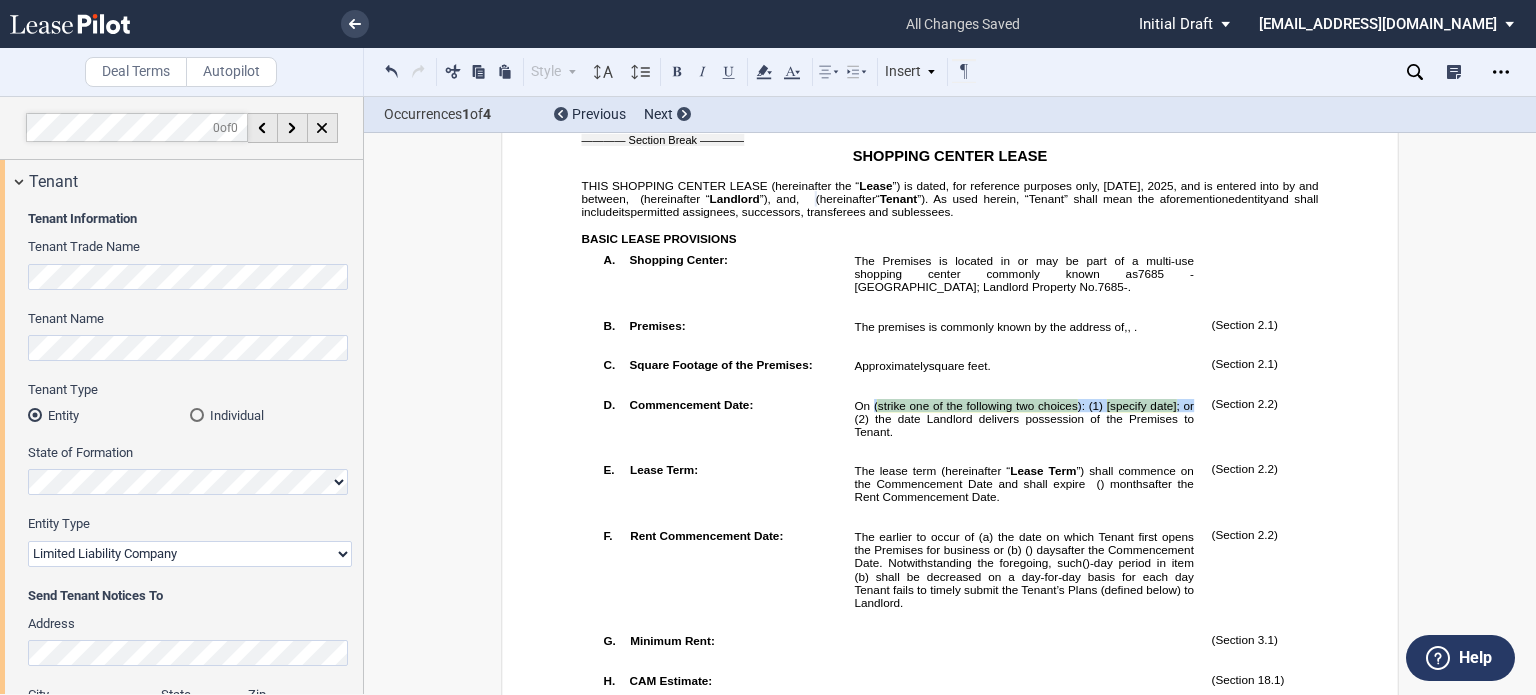 drag, startPoint x: 870, startPoint y: 476, endPoint x: 1188, endPoint y: 476, distance: 318 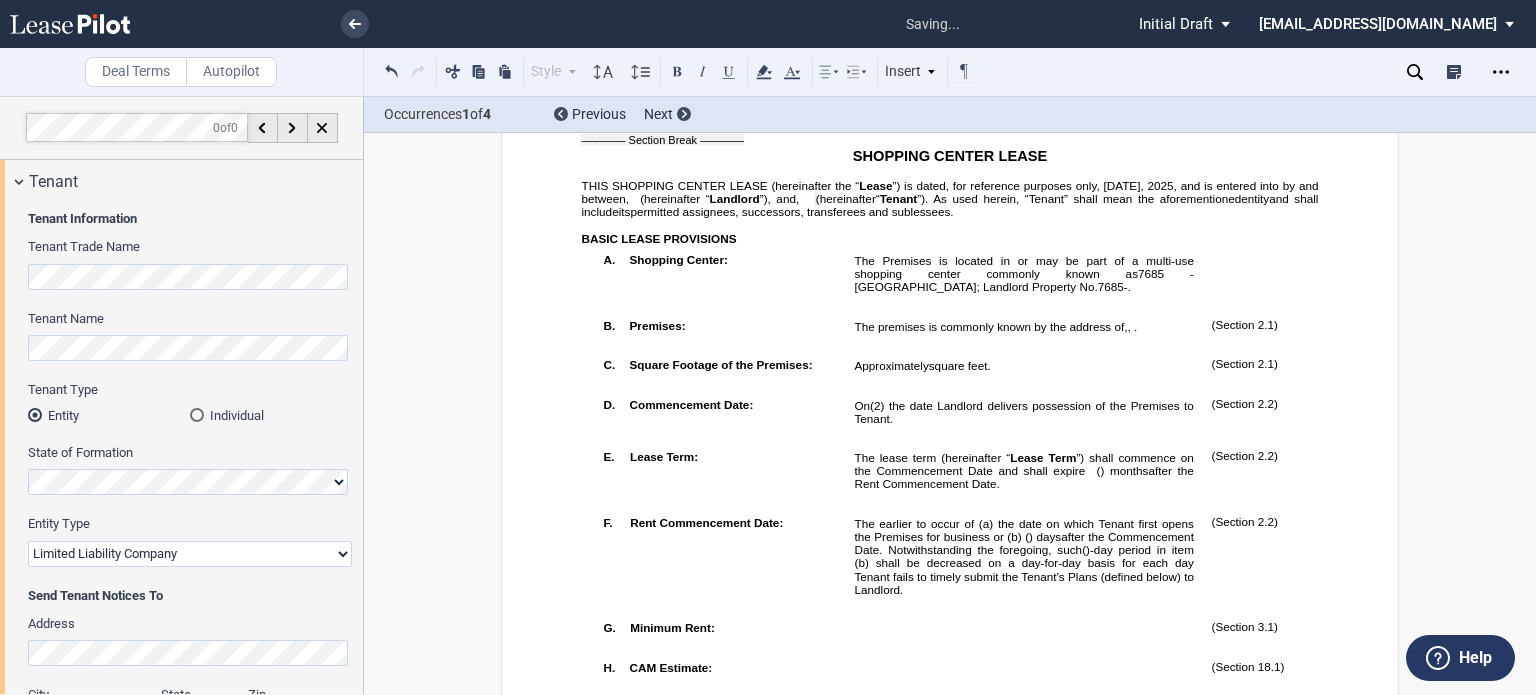 type 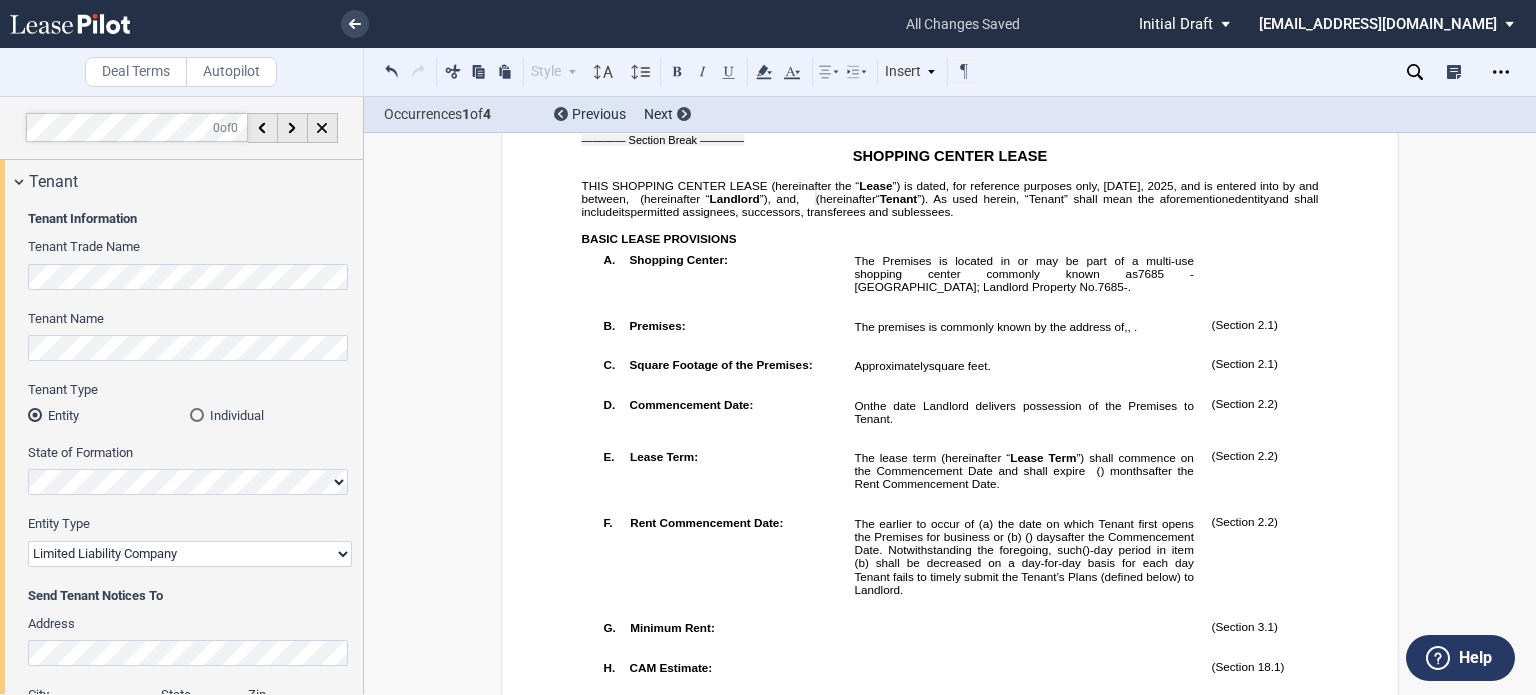 scroll, scrollTop: 1364, scrollLeft: 0, axis: vertical 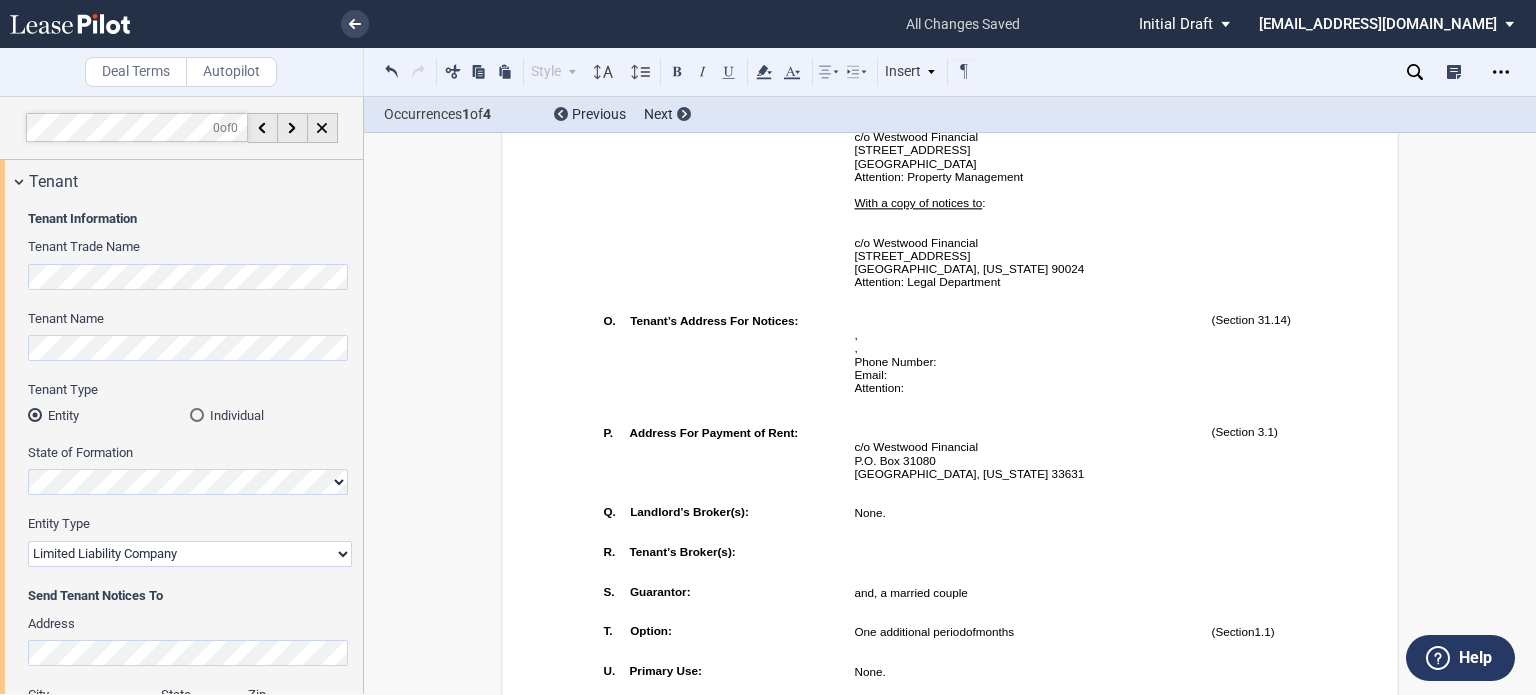 drag, startPoint x: 363, startPoint y: 143, endPoint x: 363, endPoint y: 176, distance: 33 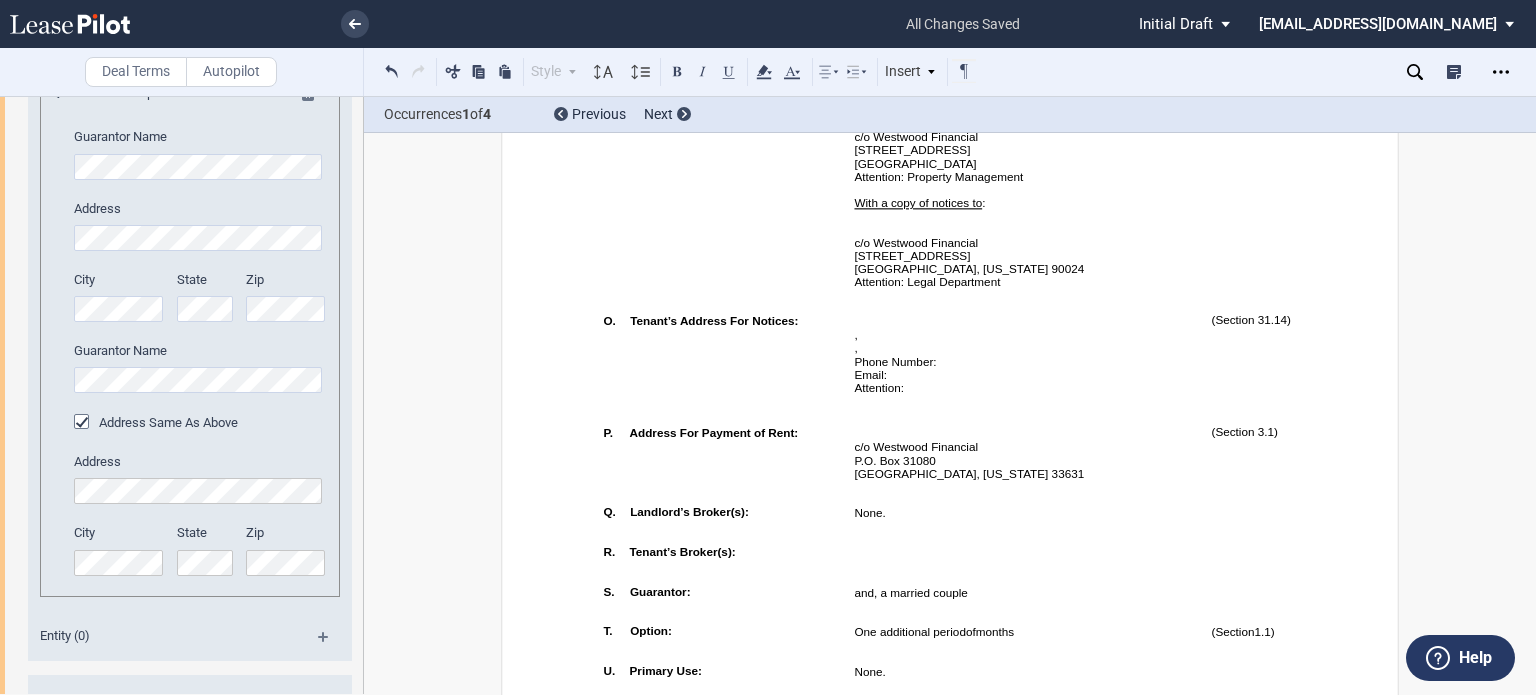 scroll, scrollTop: 4654, scrollLeft: 0, axis: vertical 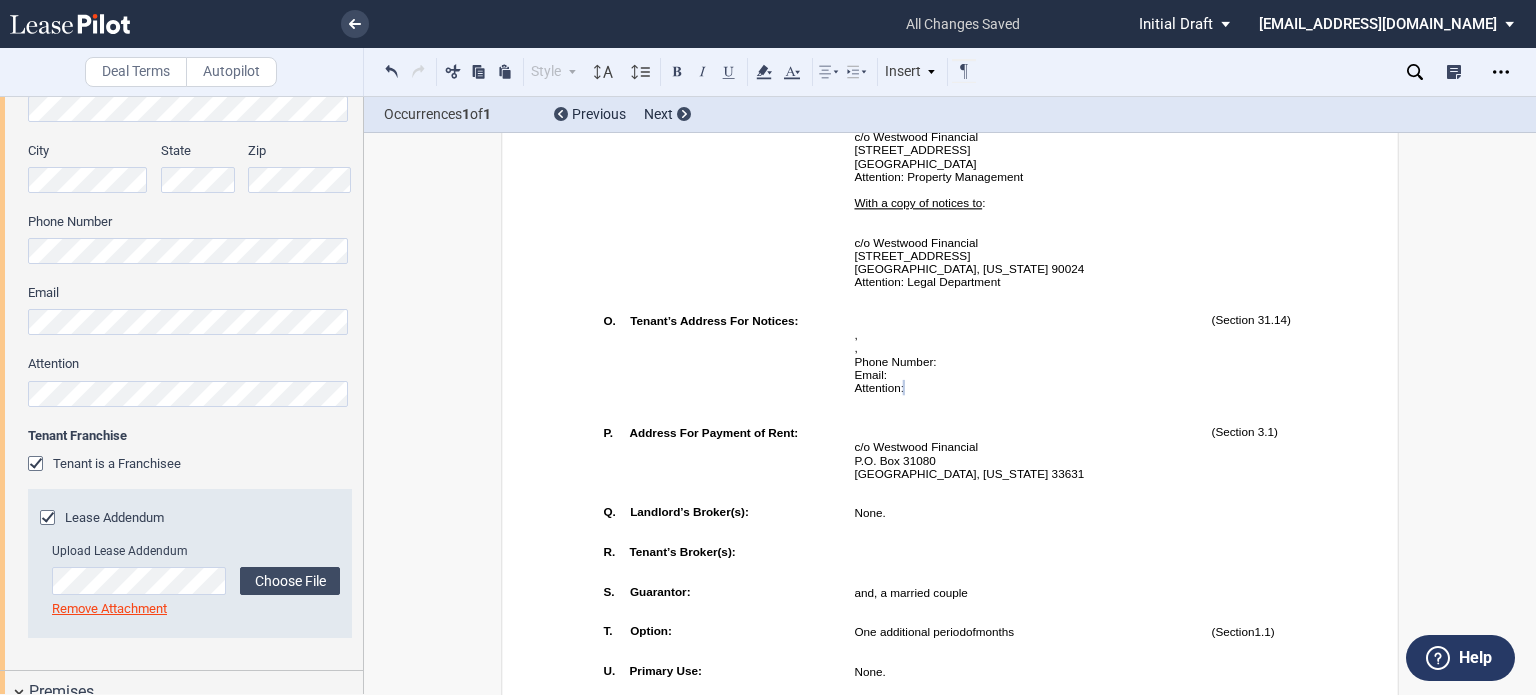 click at bounding box center [38, 466] 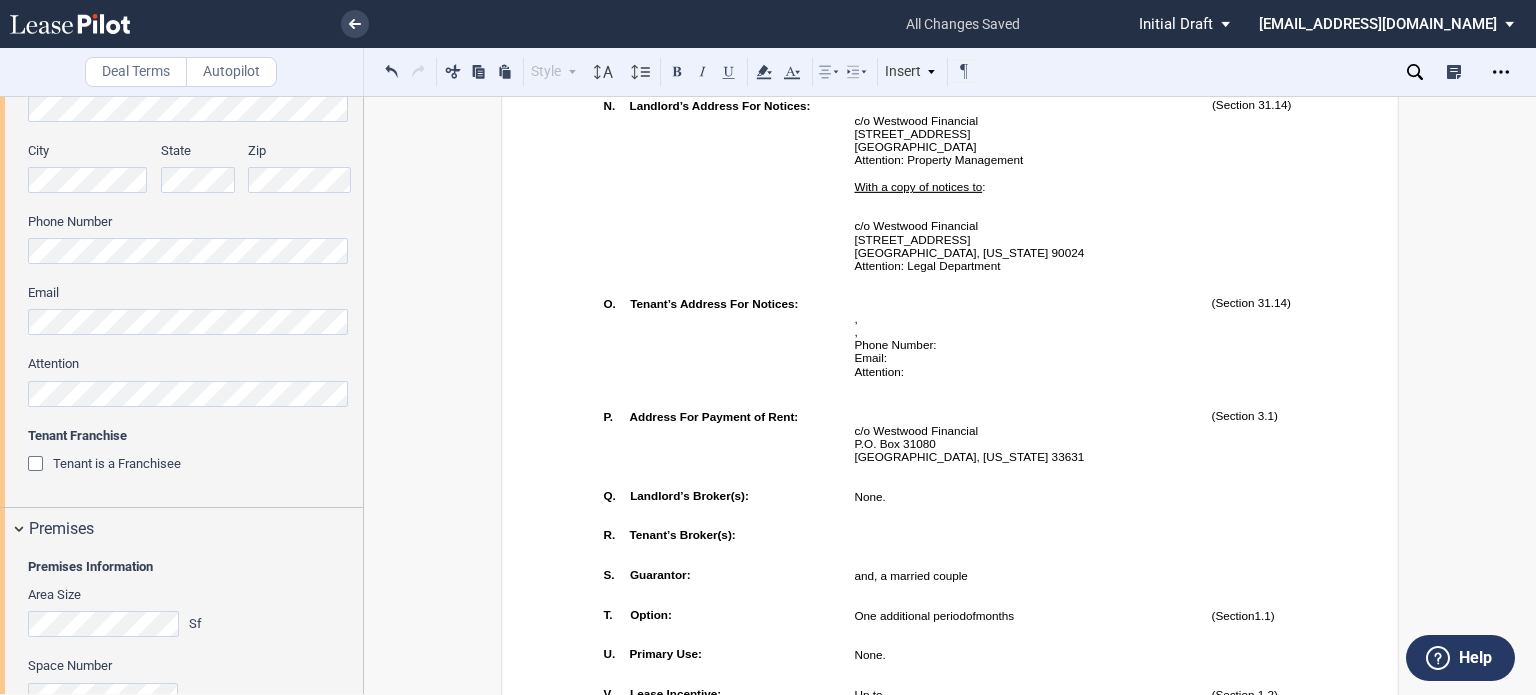 scroll, scrollTop: 1644, scrollLeft: 0, axis: vertical 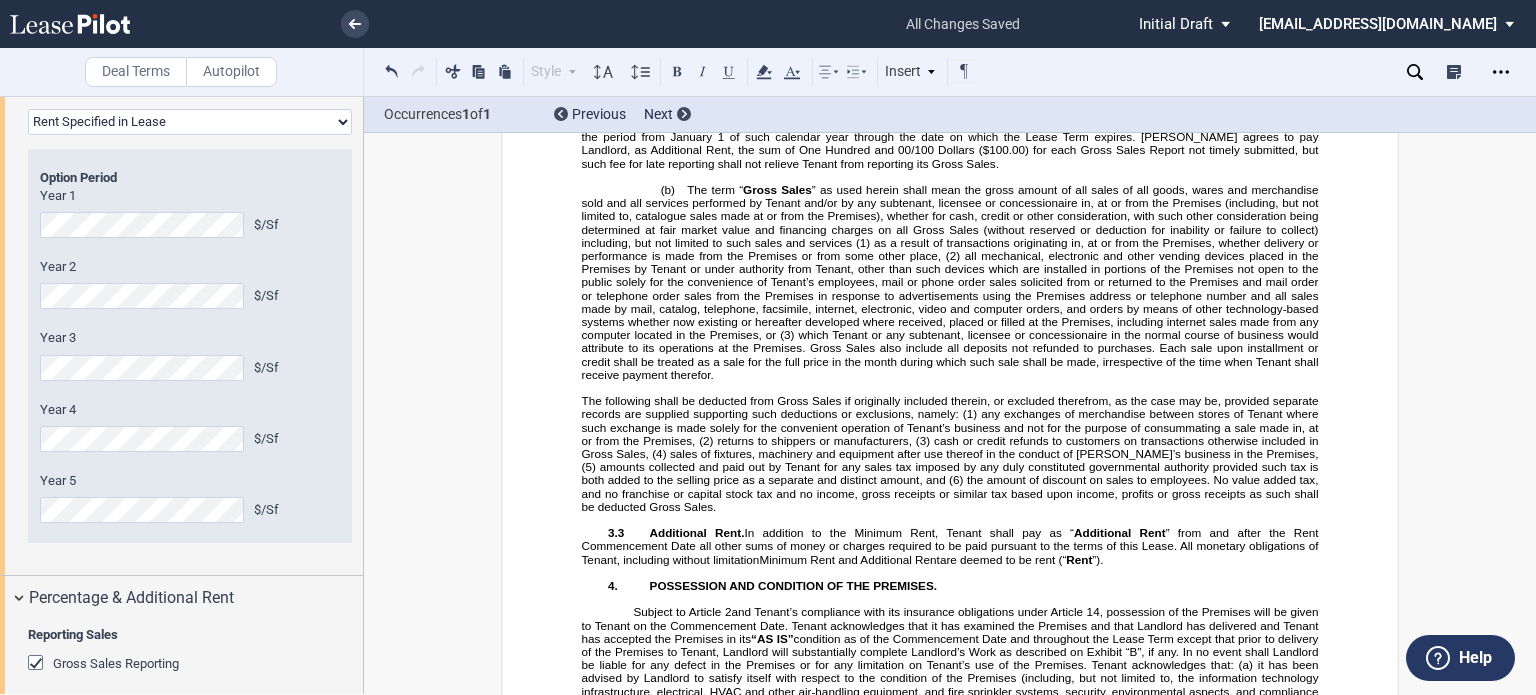 click on "(30) days after the end of each calendar" at bounding box center [856, 57] 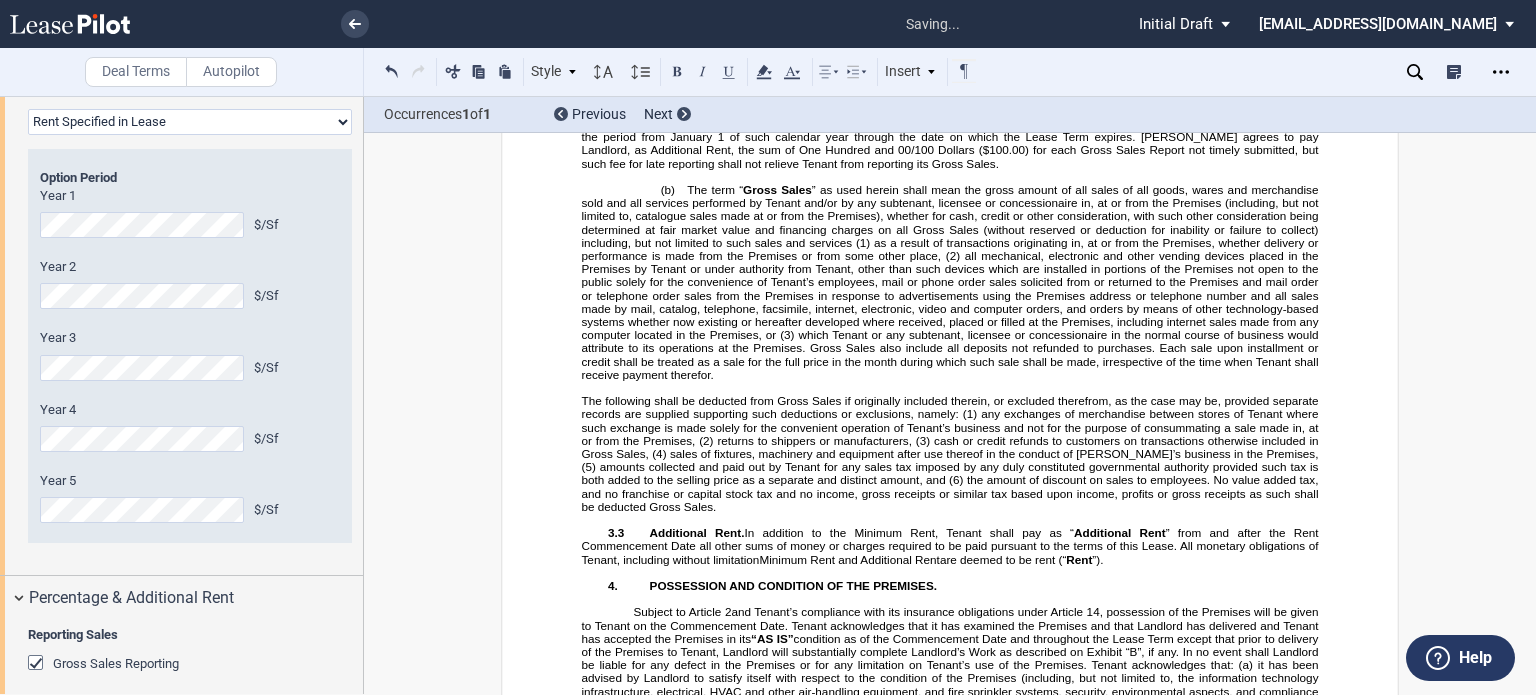 click on "month]" at bounding box center [980, 57] 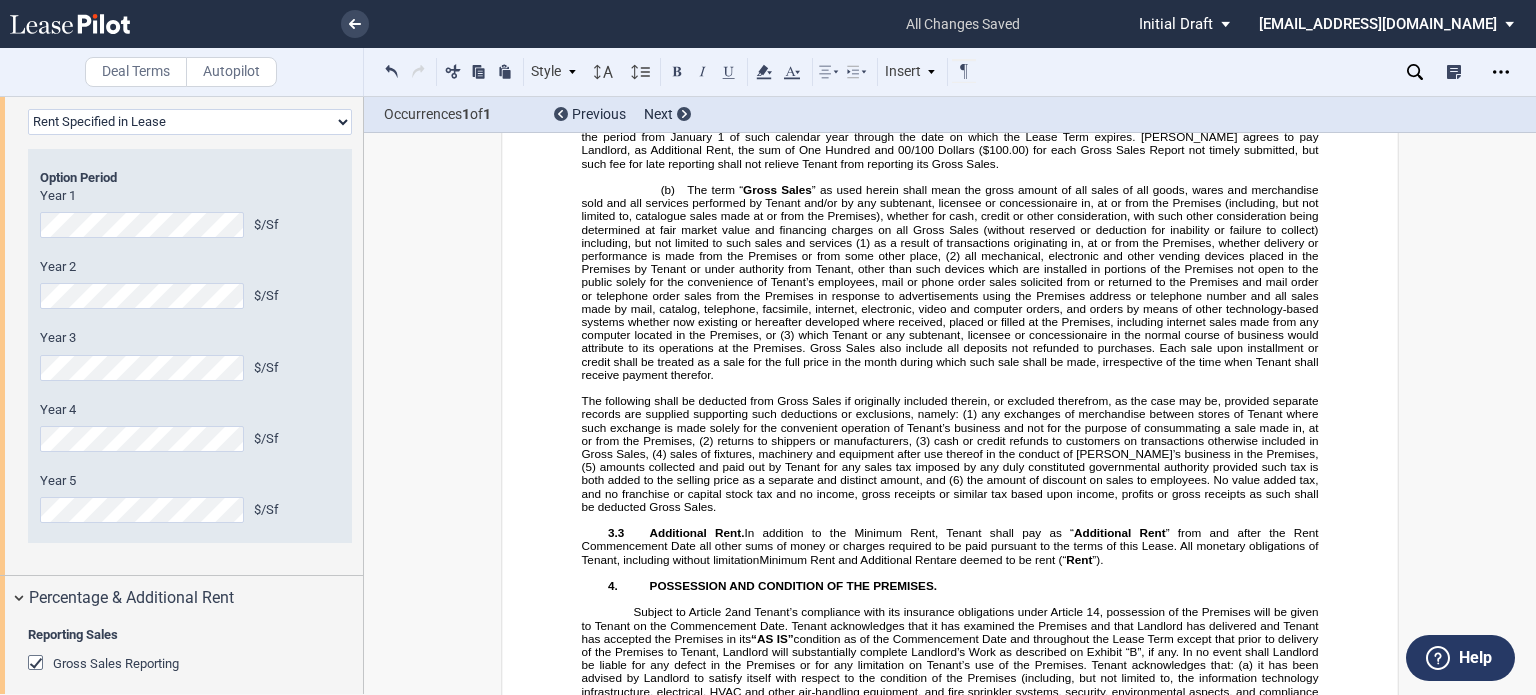 drag, startPoint x: 921, startPoint y: 280, endPoint x: 1080, endPoint y: 282, distance: 159.01257 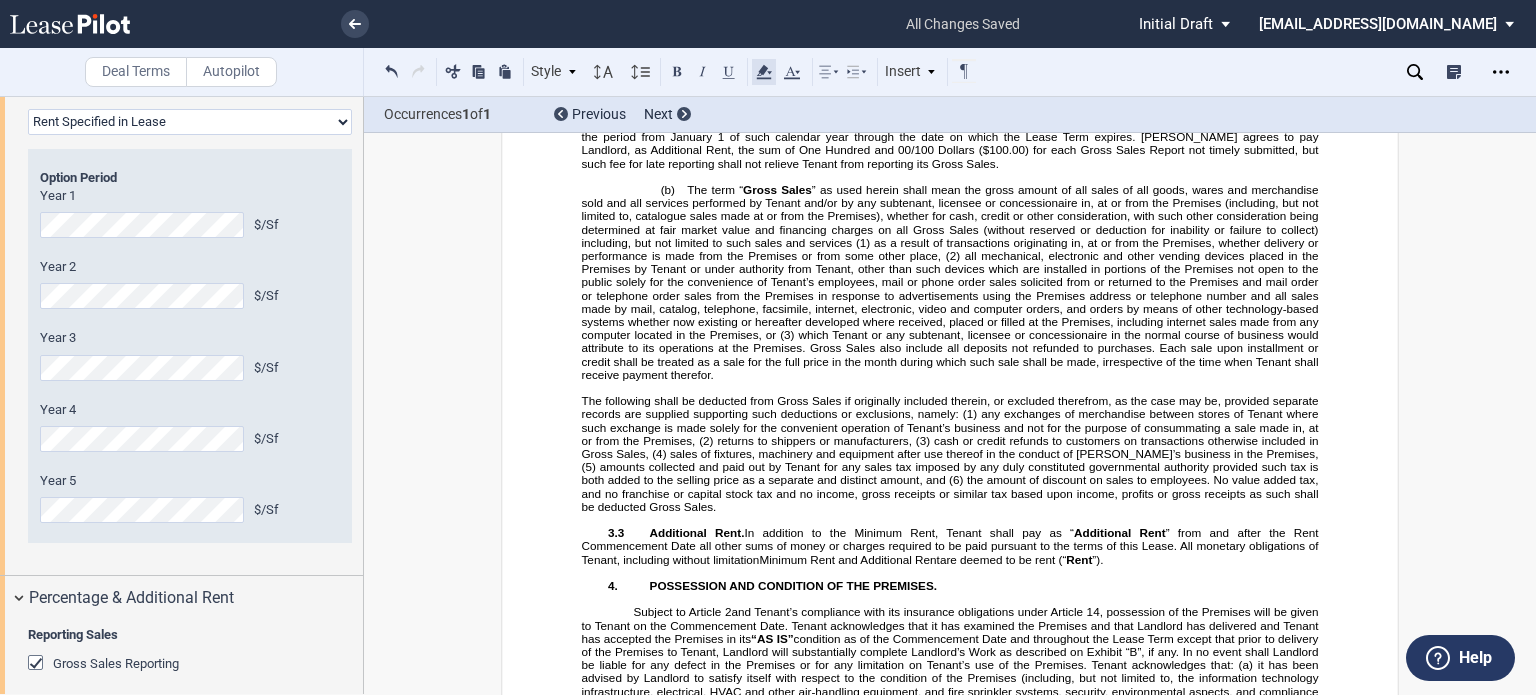 click 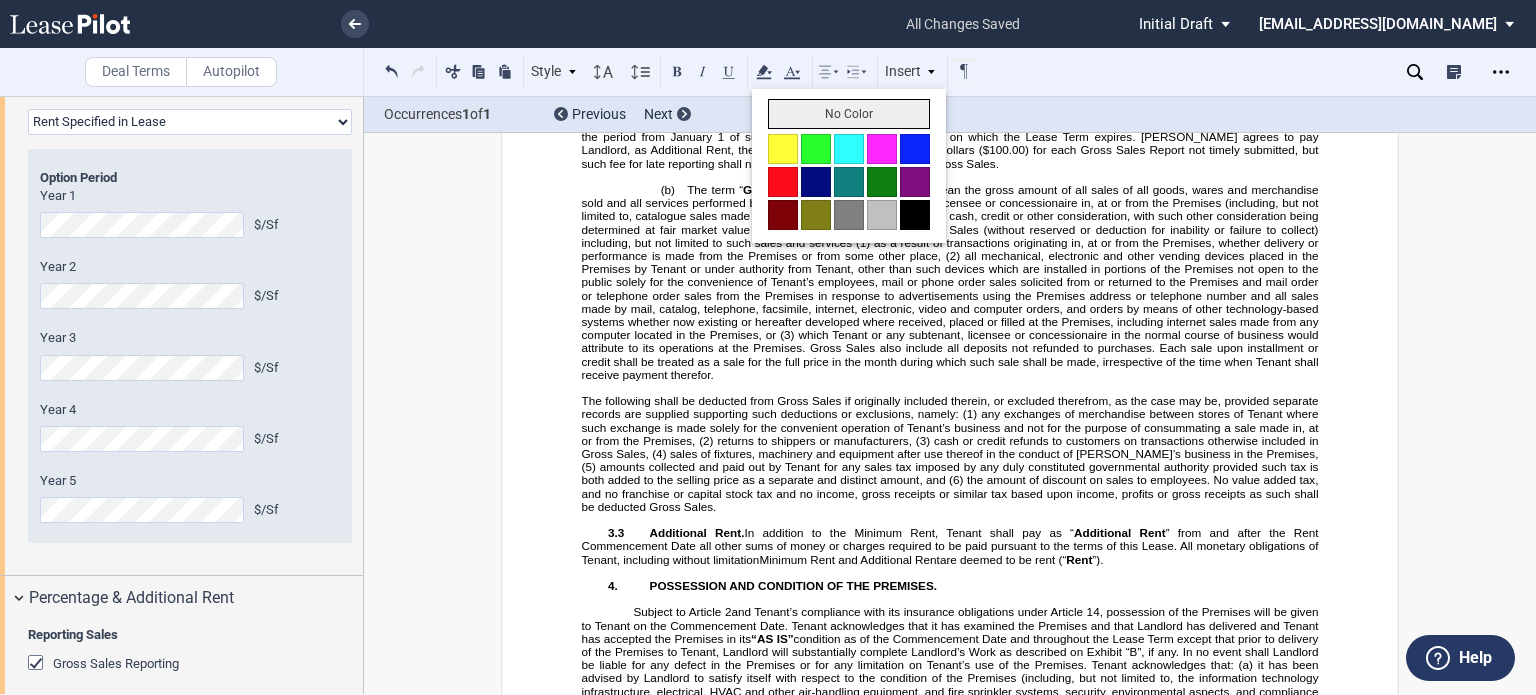 click on "No Color" at bounding box center [849, 114] 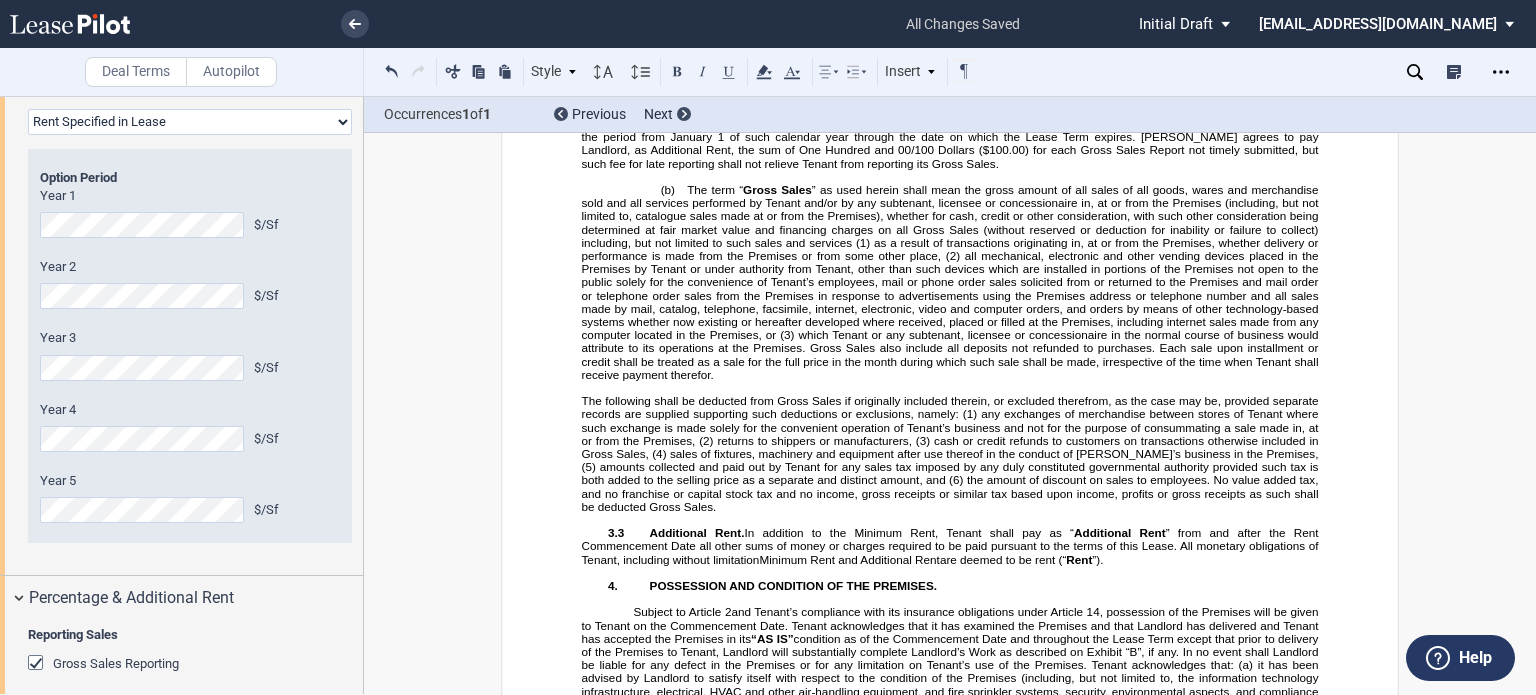 drag, startPoint x: 578, startPoint y: 331, endPoint x: 600, endPoint y: 363, distance: 38.832977 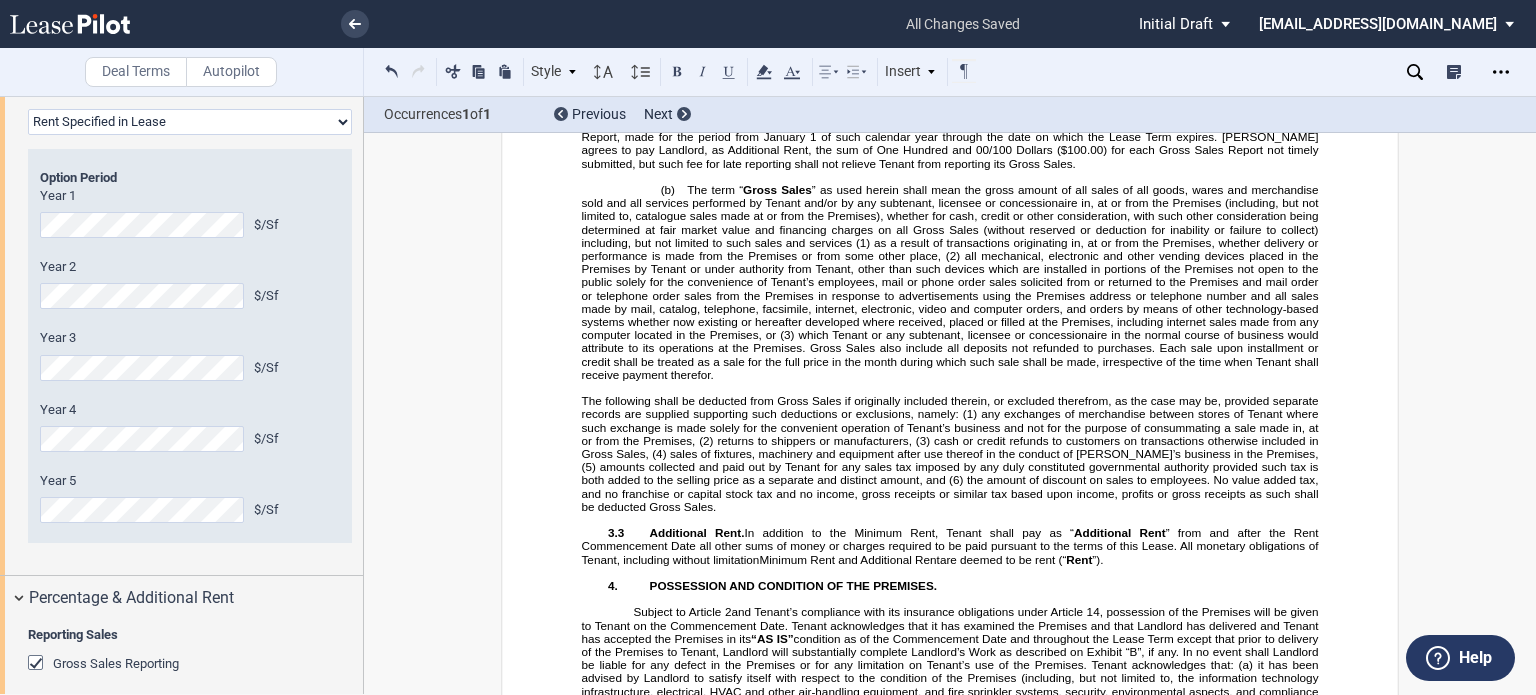 drag, startPoint x: 1264, startPoint y: 316, endPoint x: 1329, endPoint y: 311, distance: 65.192024 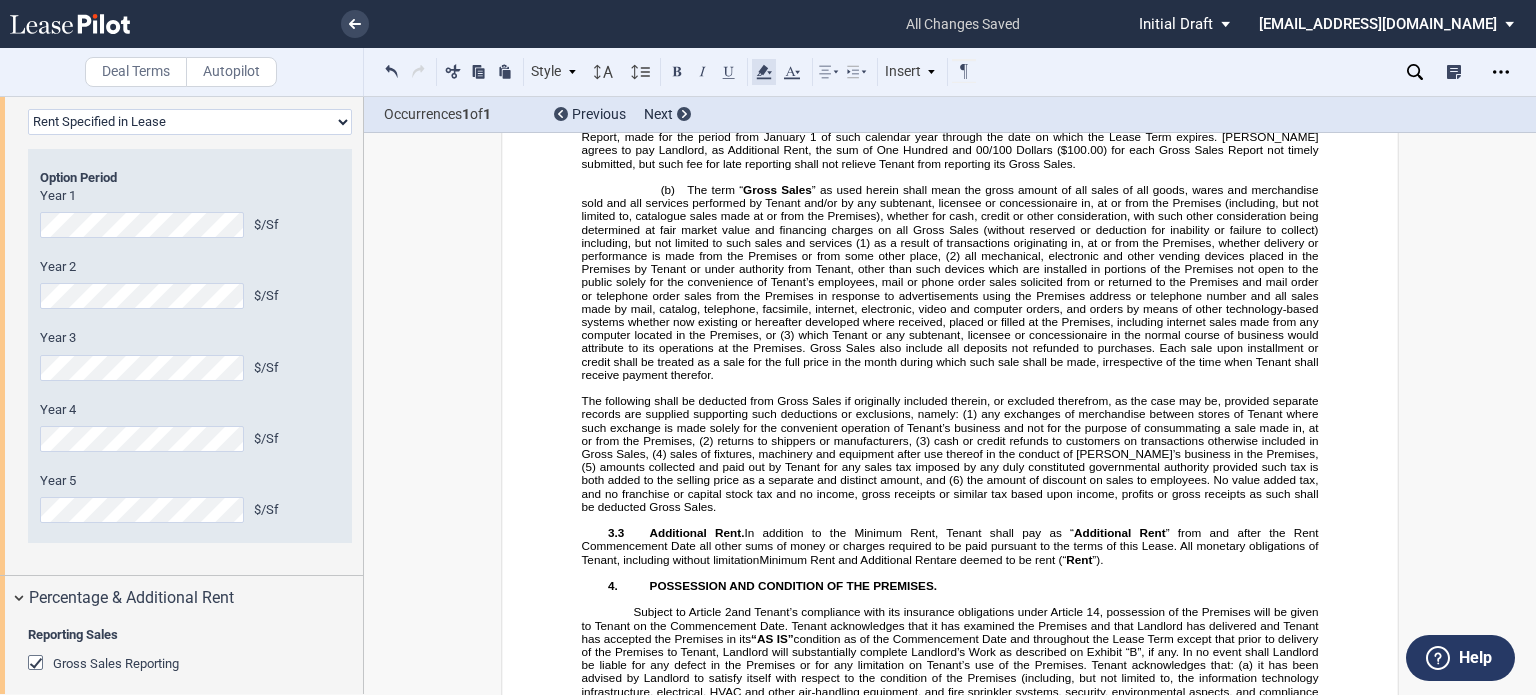 click 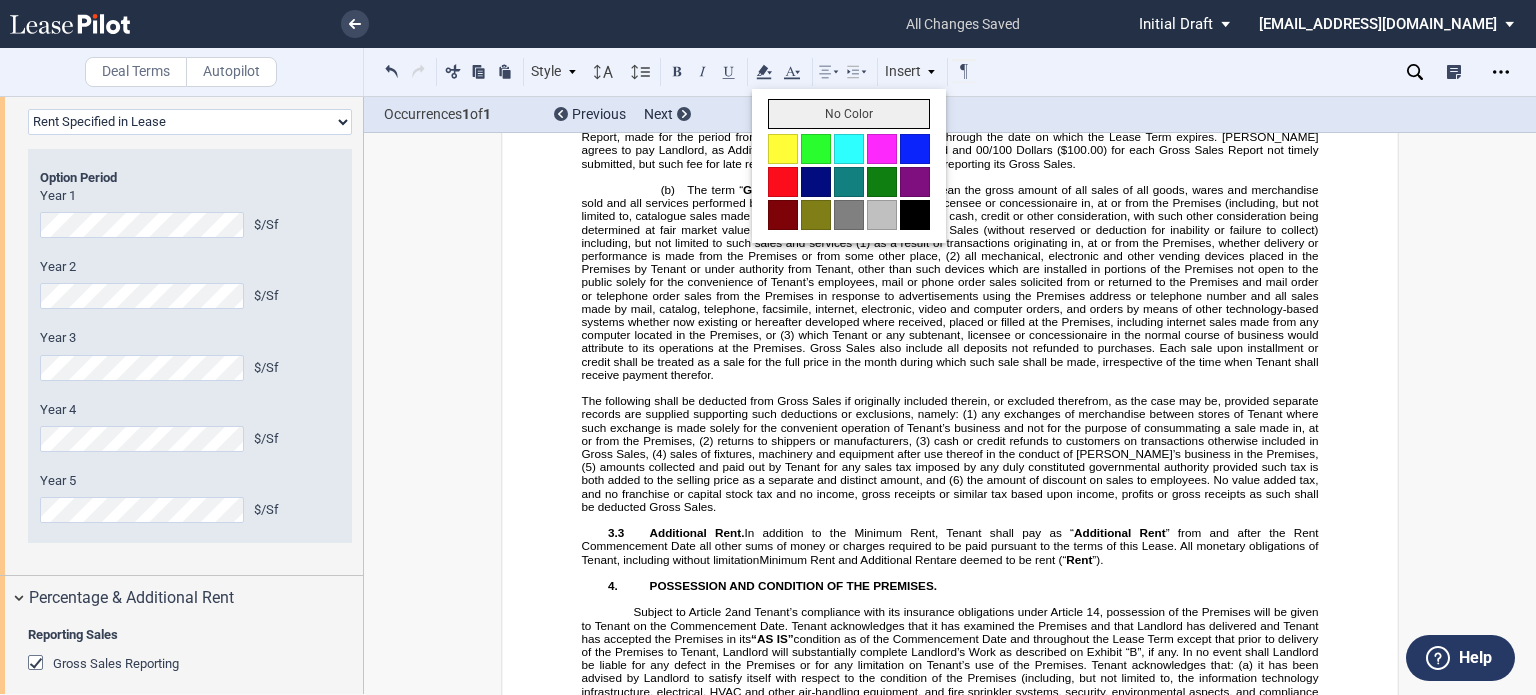 click on "No Color" at bounding box center (849, 114) 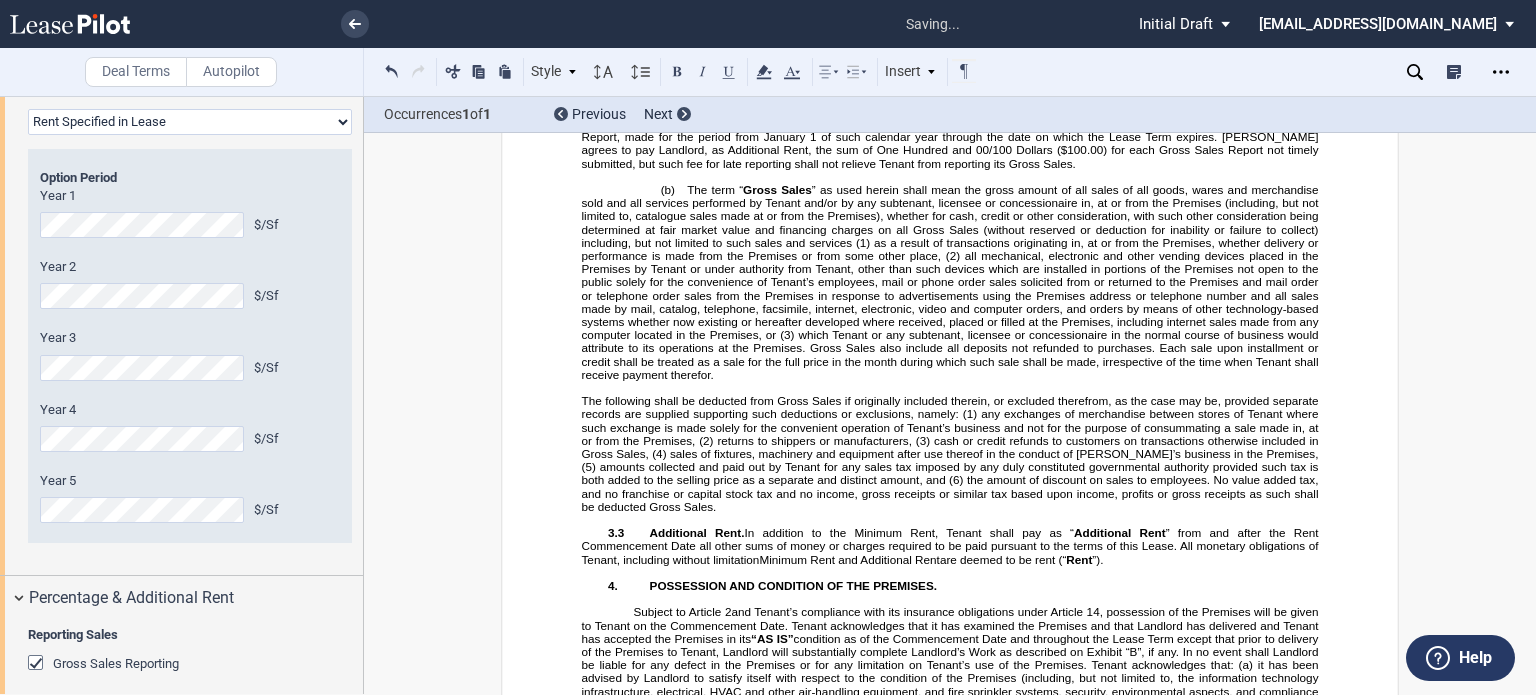 click on "” as used herein shall mean the gross amount of all sales of all goods, wares and merchandise sold and all services performed by Tenant and/or by any subtenant, licensee or concessionaire in, at or from the Premises (including, but not limited to, catalogue sales made at or from the Premises), whether for cash, credit or other consideration, with such other consideration being determined at fair market value and financing charges on all Gross Sales (without reserved or deduction for inability or failure to collect) including, but not limited to such sales and services (1)" at bounding box center [952, 216] 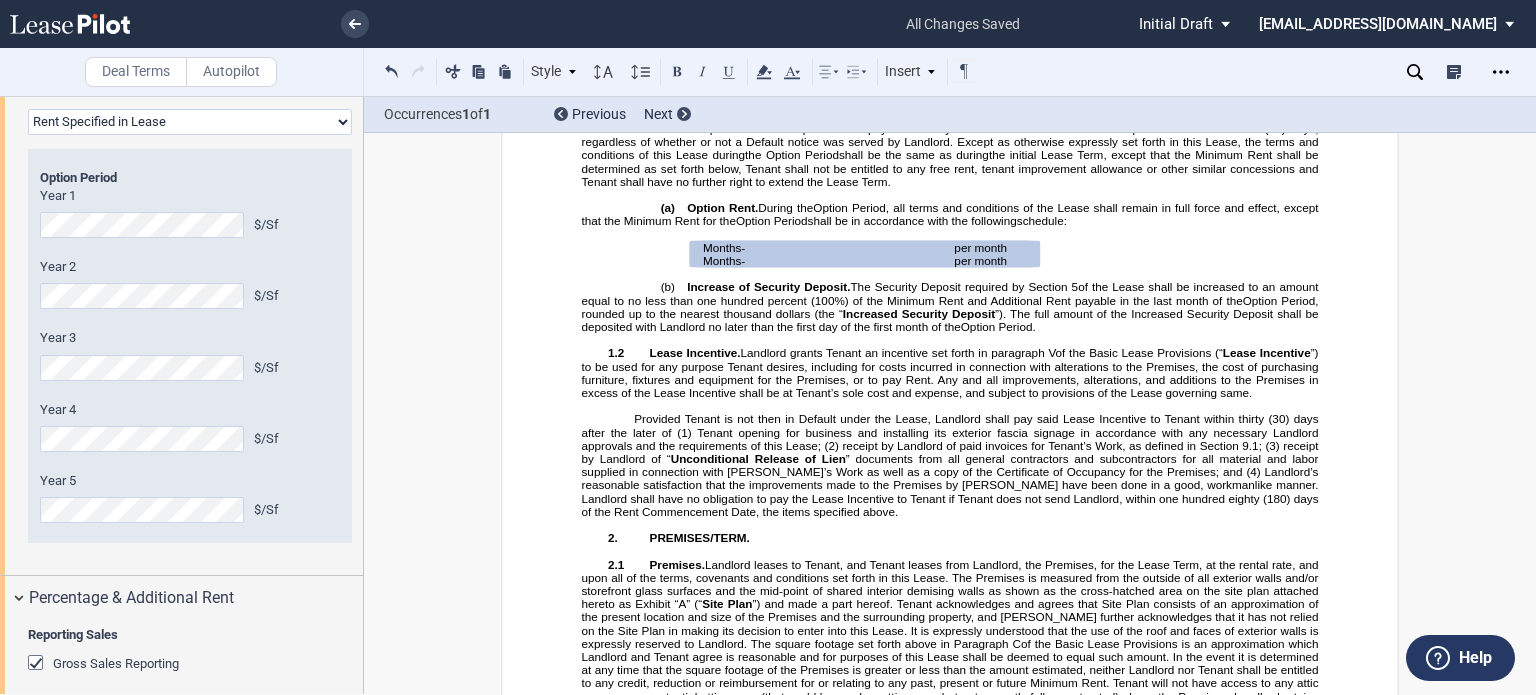 scroll, scrollTop: 2126, scrollLeft: 0, axis: vertical 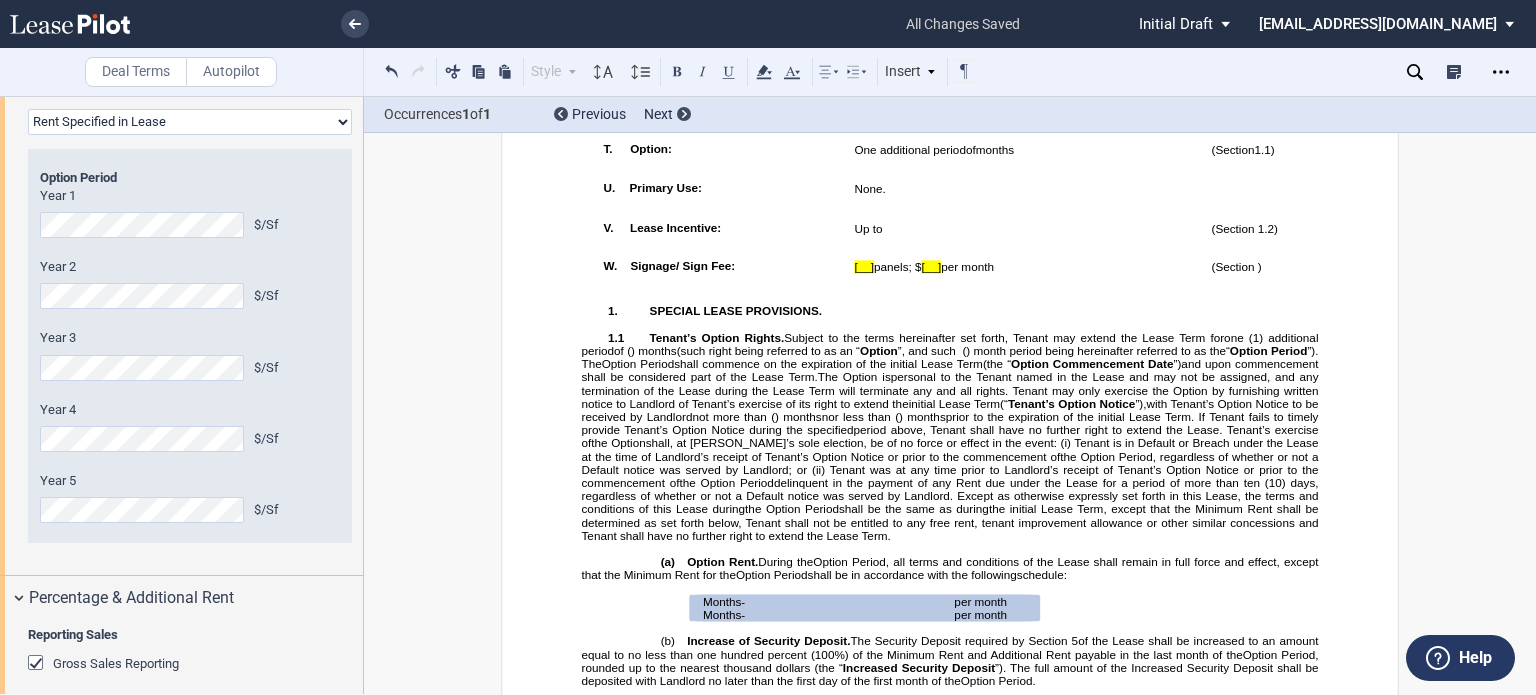 drag, startPoint x: 862, startPoint y: 319, endPoint x: 657, endPoint y: 314, distance: 205.06097 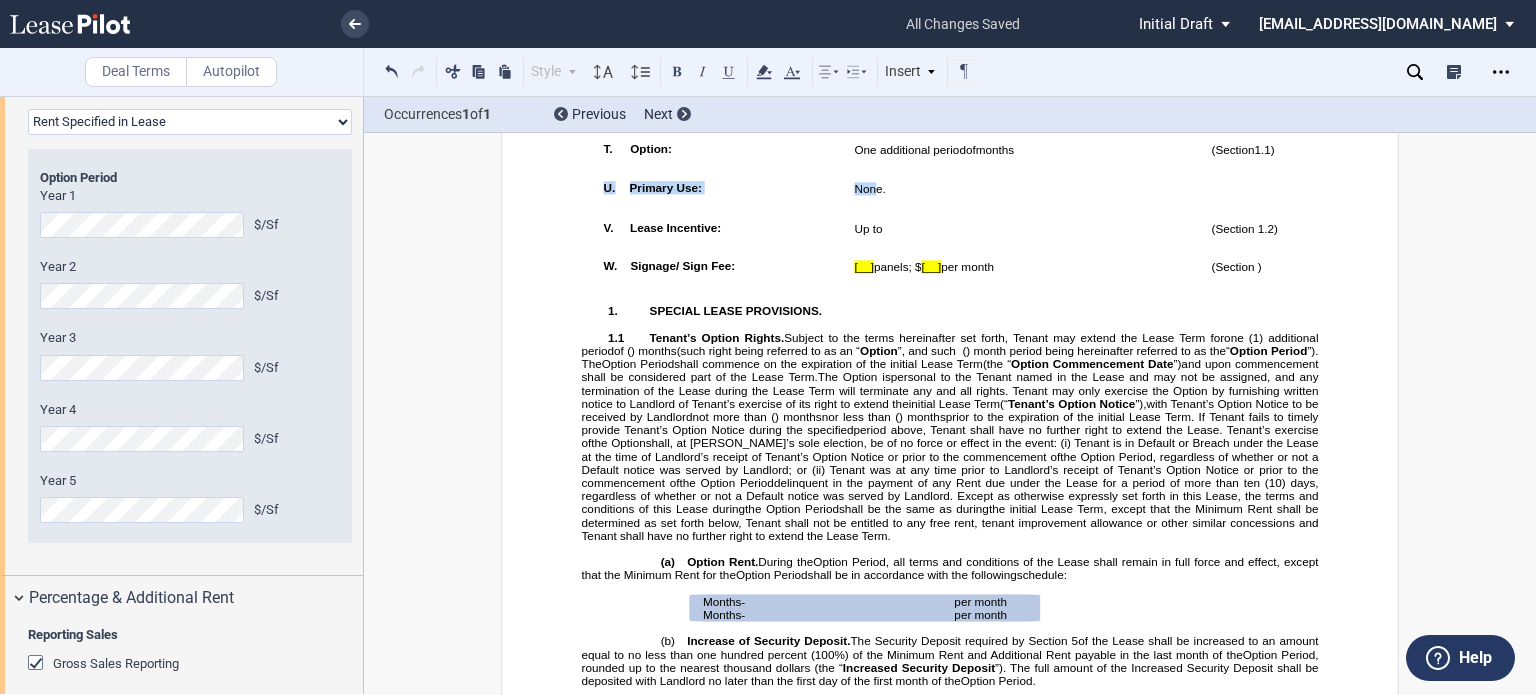 drag, startPoint x: 852, startPoint y: 318, endPoint x: 537, endPoint y: 309, distance: 315.12854 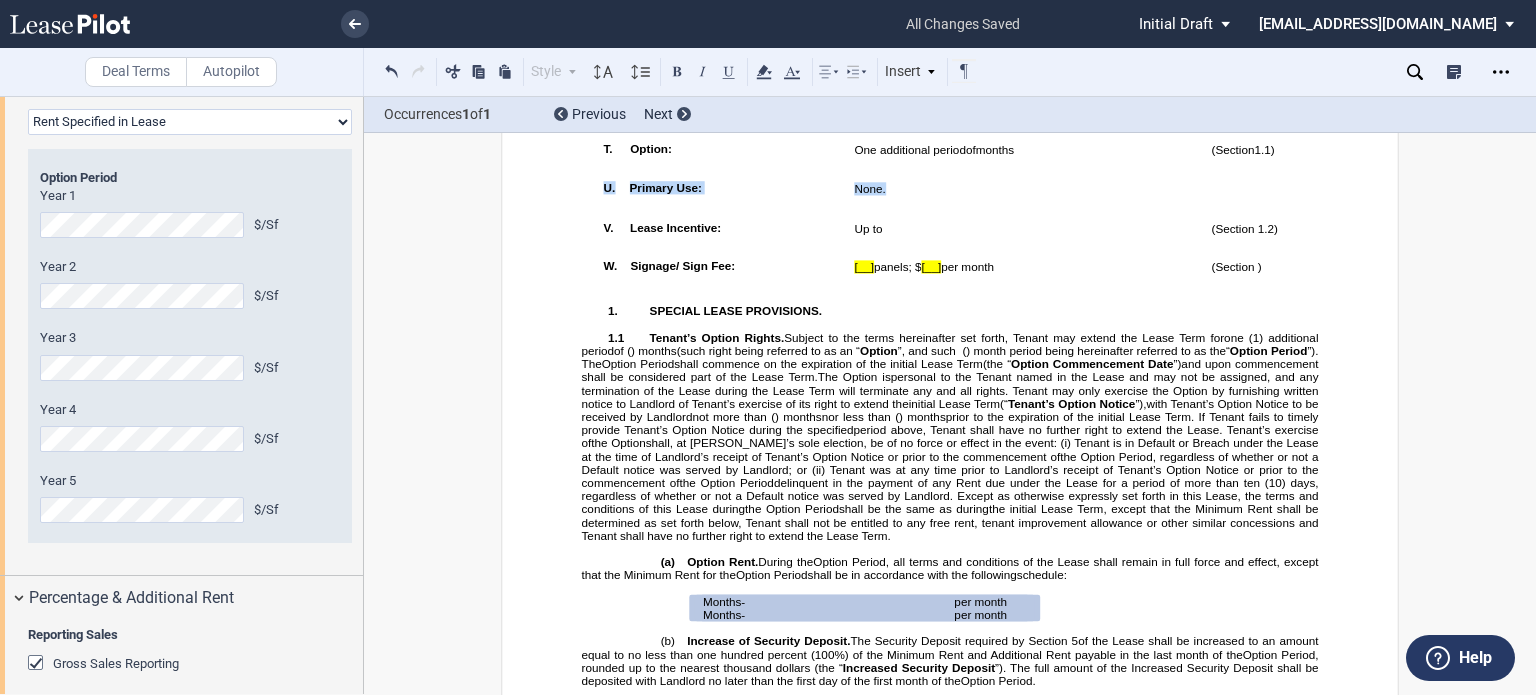 drag, startPoint x: 895, startPoint y: 315, endPoint x: 564, endPoint y: 308, distance: 331.074 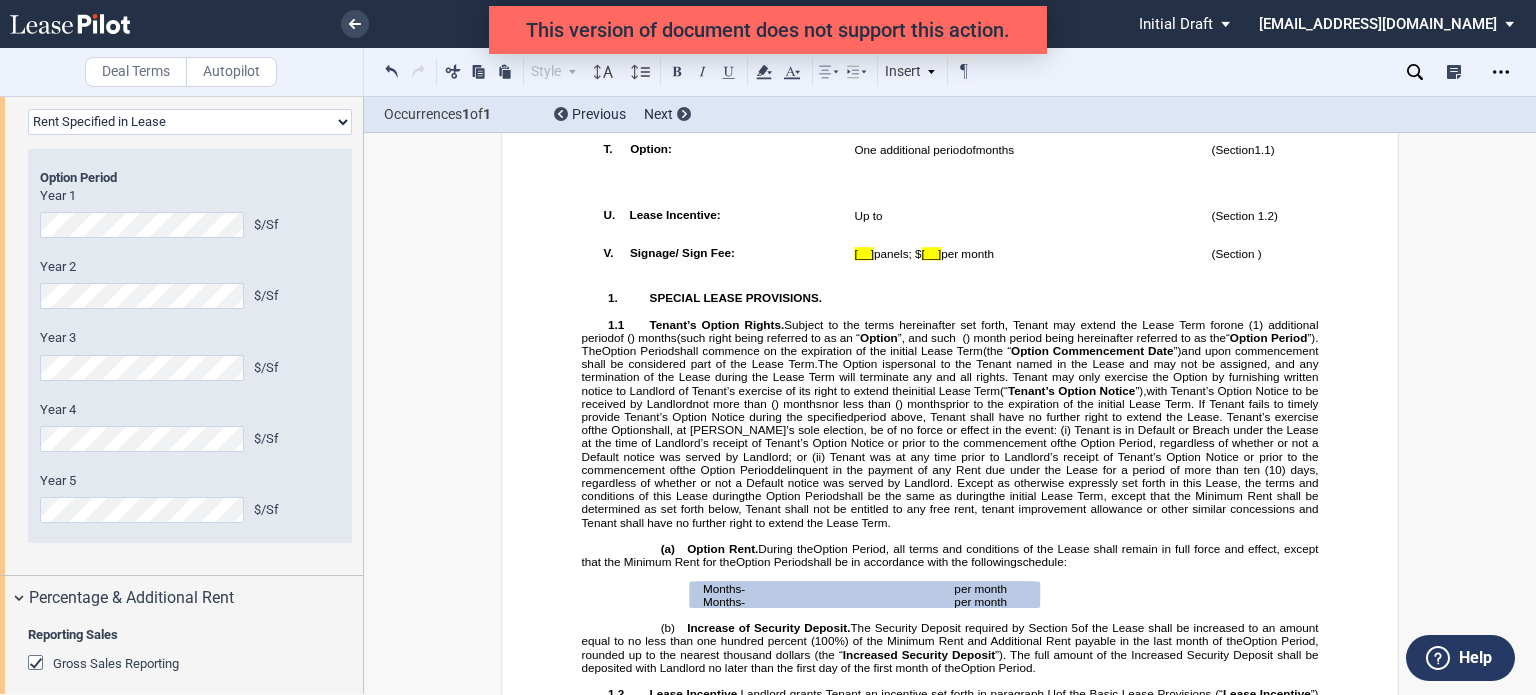 click on "﻿
﻿
﻿
﻿
﻿
﻿
﻿
﻿
﻿
﻿
﻿
﻿
﻿
﻿
﻿
﻿
﻿
﻿
﻿
SHOPPING CENTER LEASE
﻿
﻿
﻿
LANDLORD:
﻿ ﻿ ,
﻿ ﻿   ﻿ ﻿   ﻿ ﻿
AND
﻿ ﻿ ,
﻿ ﻿   ﻿ ﻿   ﻿ ﻿
﻿
﻿
TENANT:" at bounding box center (950, 11904) 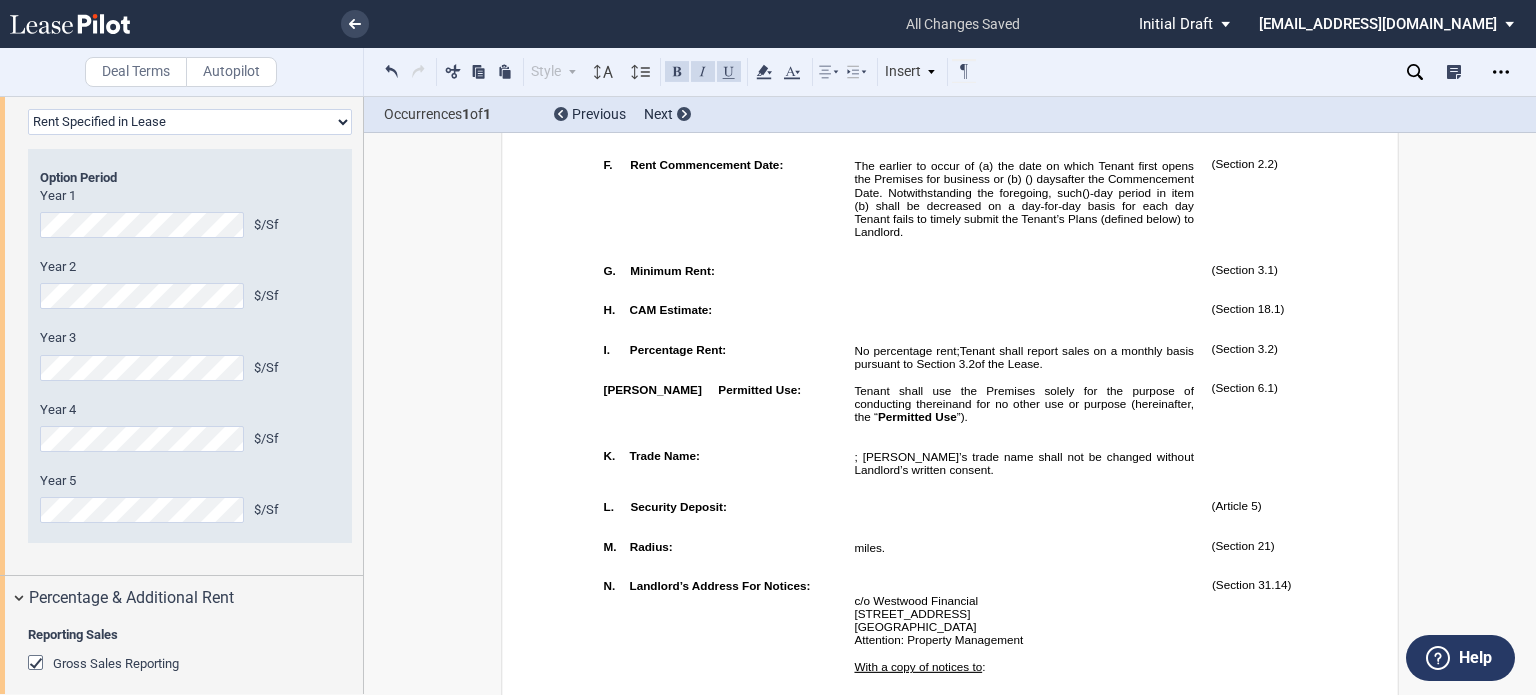 scroll, scrollTop: 1377, scrollLeft: 0, axis: vertical 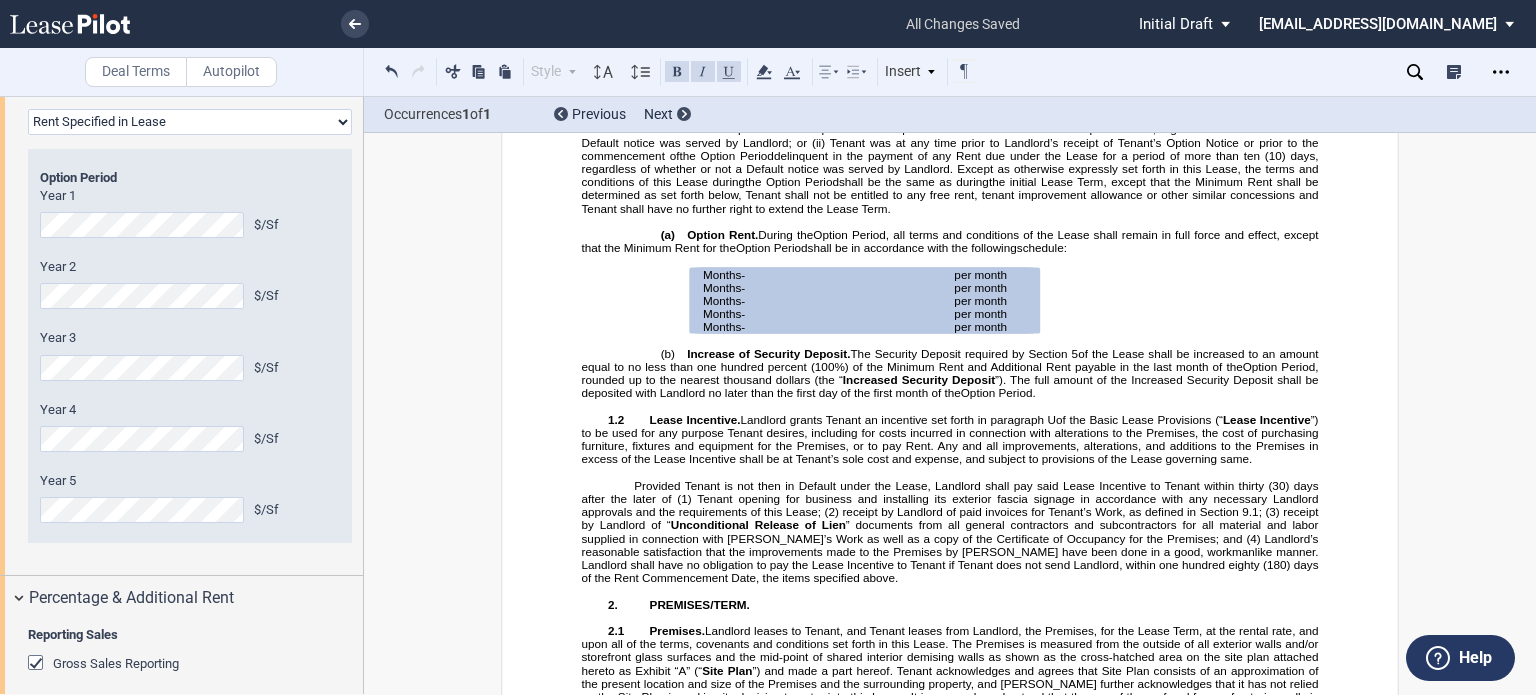 click on "Year 5
$/Sf" 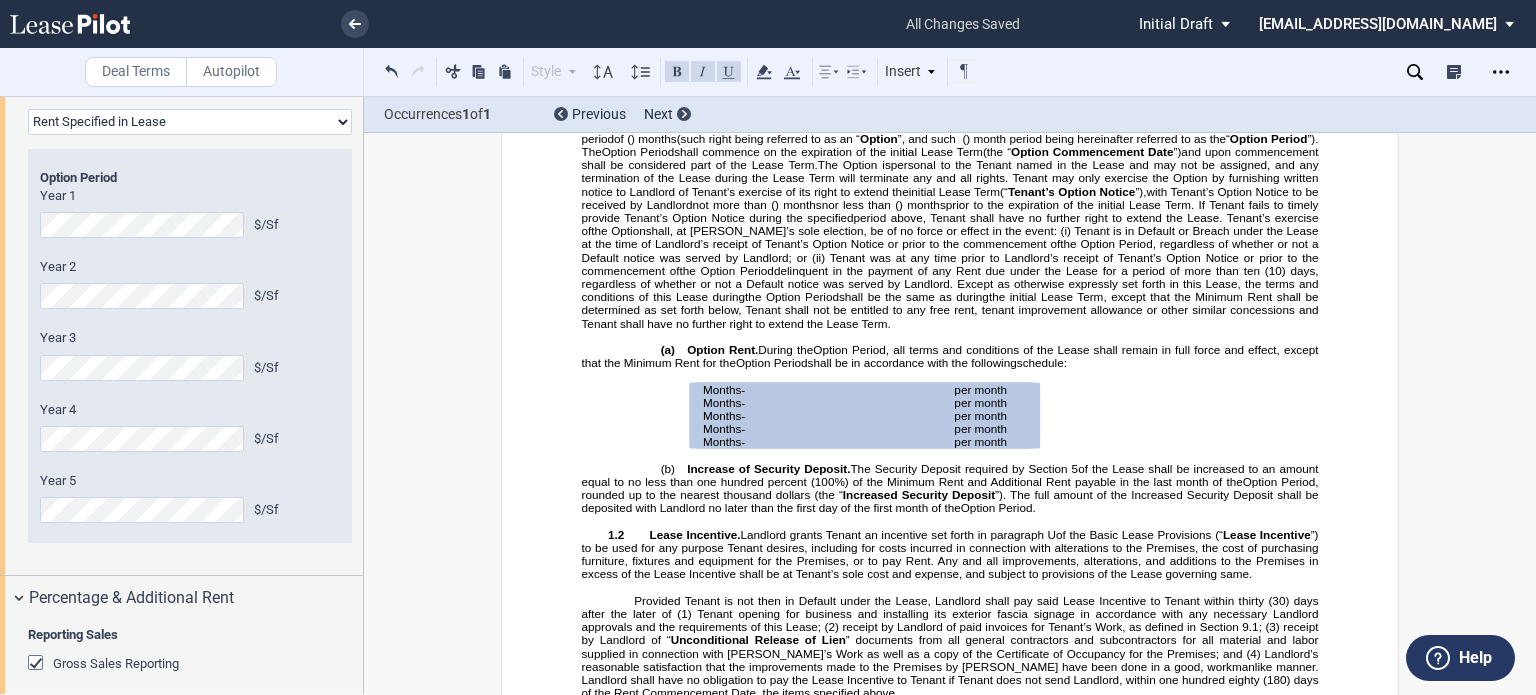 scroll, scrollTop: 2128, scrollLeft: 0, axis: vertical 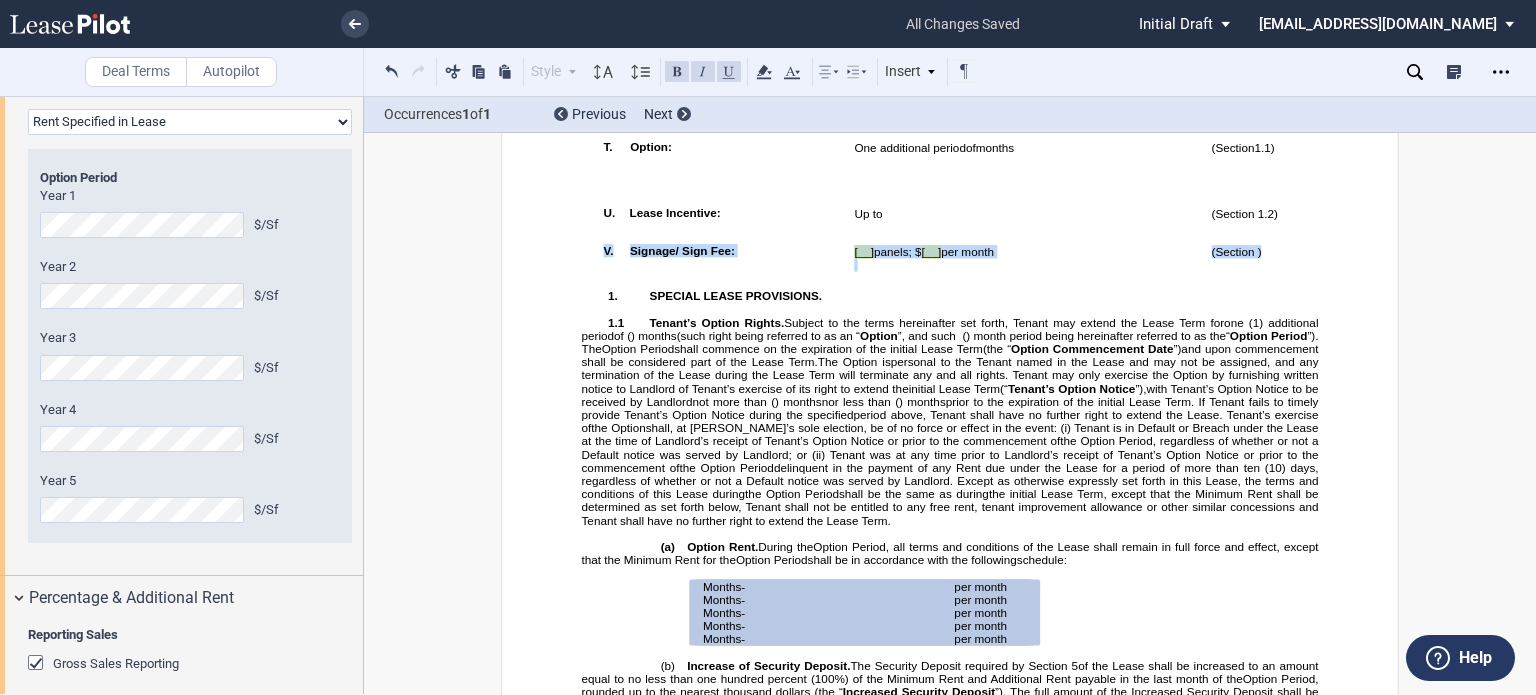 drag, startPoint x: 1270, startPoint y: 389, endPoint x: 580, endPoint y: 383, distance: 690.02606 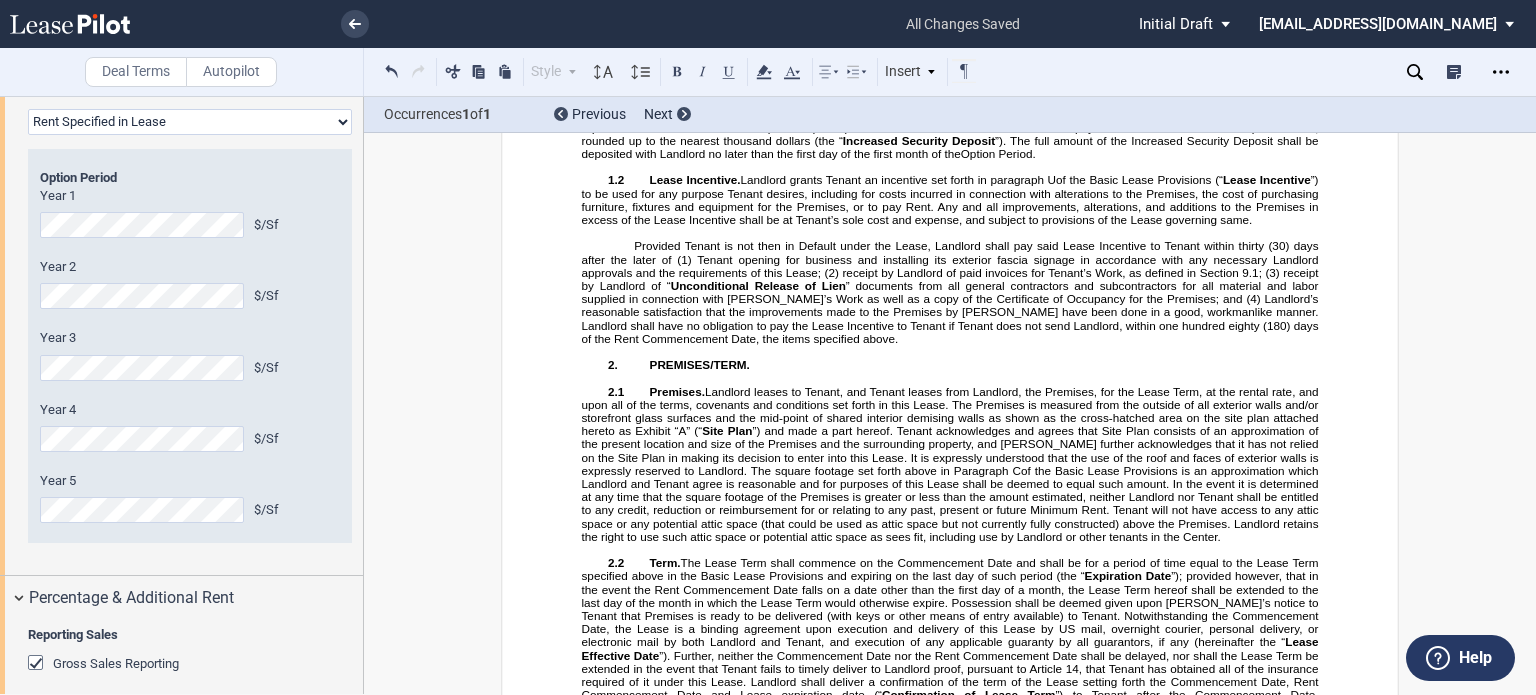 scroll, scrollTop: 2128, scrollLeft: 0, axis: vertical 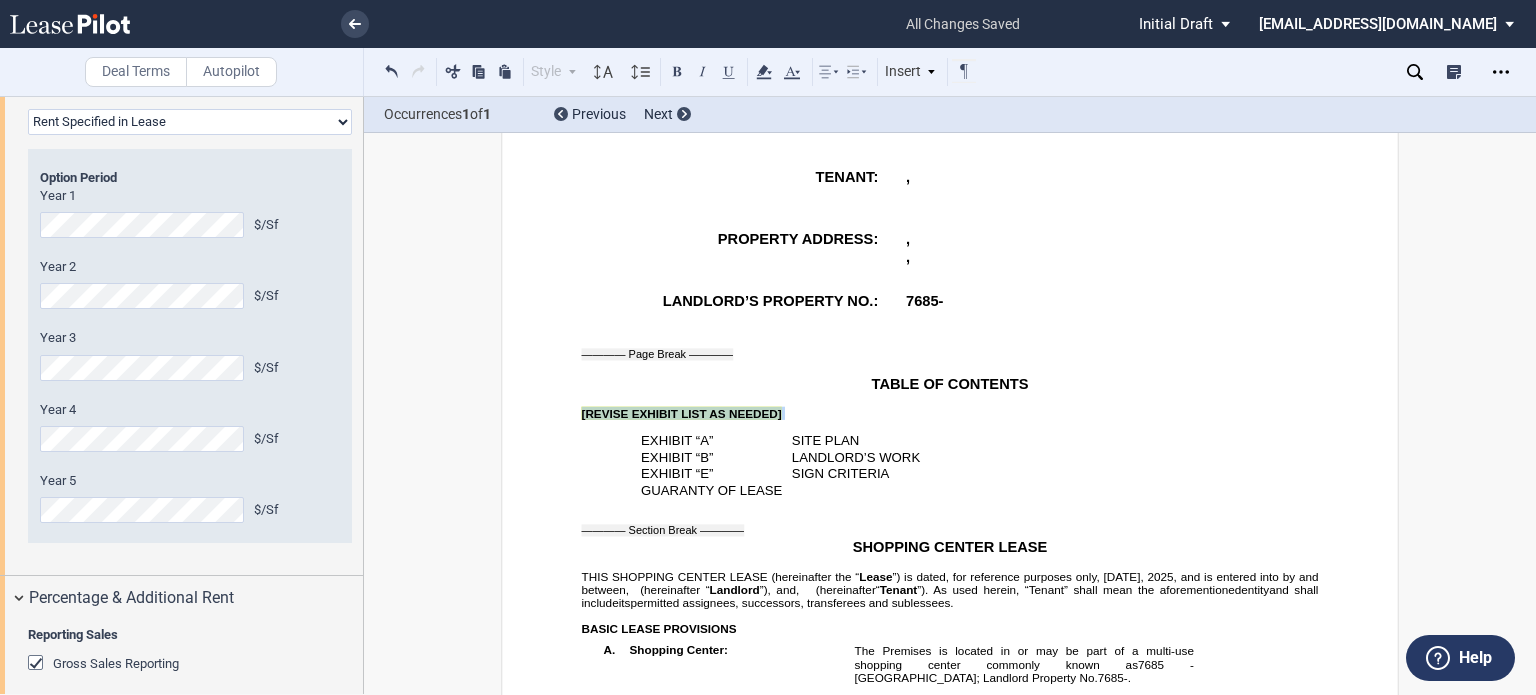 drag, startPoint x: 575, startPoint y: 443, endPoint x: 808, endPoint y: 439, distance: 233.03433 